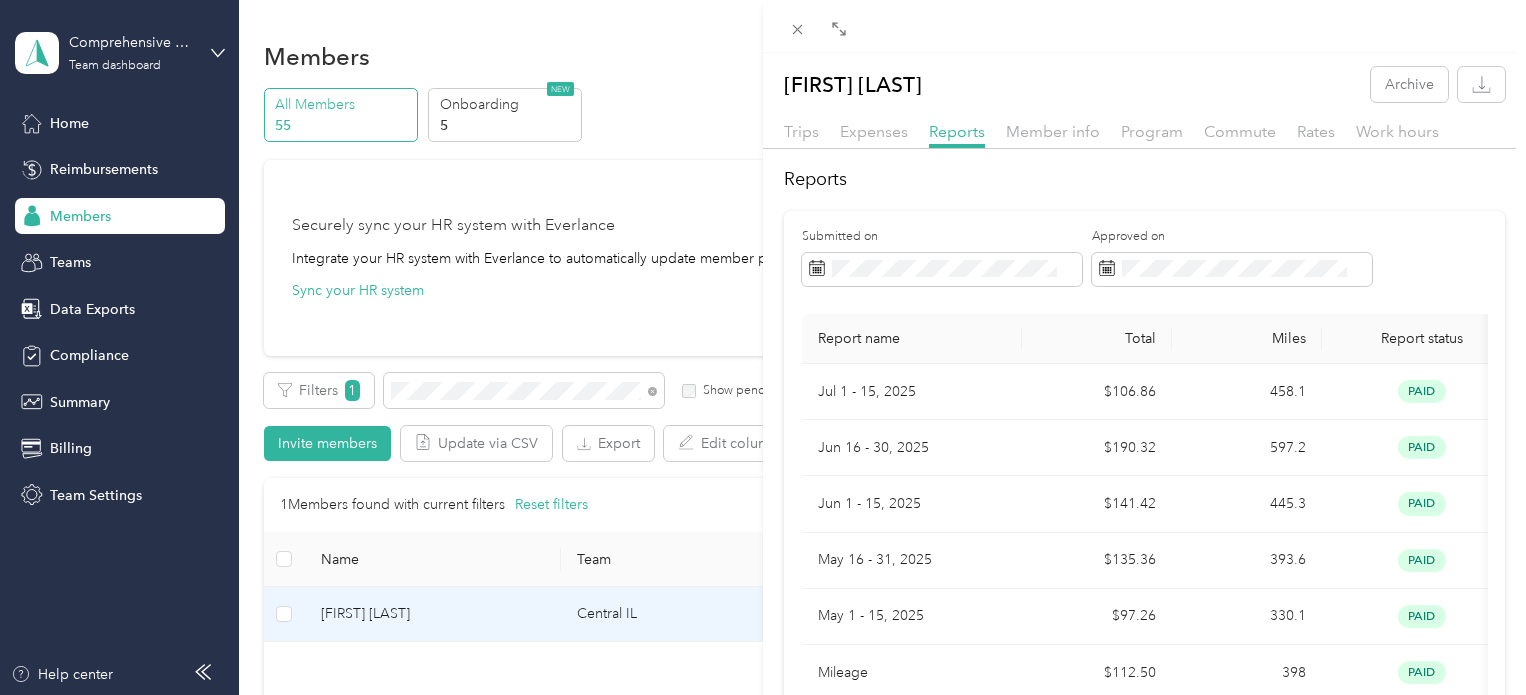 scroll, scrollTop: 0, scrollLeft: 0, axis: both 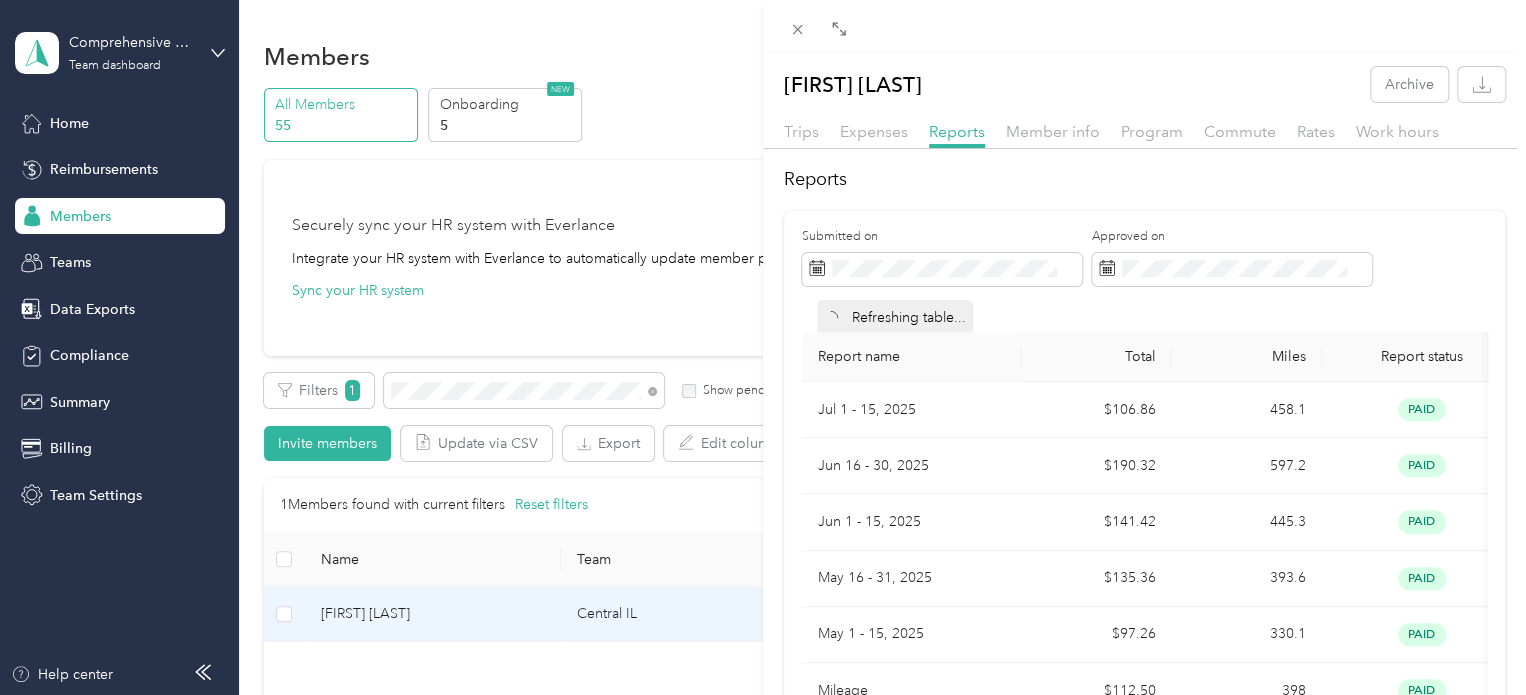 click on "Report name Total Miles Report status Submitted on Jul 1 - 15, [YEAR] [CURRENCY] [NUMBER] paid [DATE] Jun 16 - 30, [YEAR] [CURRENCY] [NUMBER] paid [DATE] Jun 1 - 15, [YEAR] [CURRENCY] [NUMBER] paid [DATE] May 16 - 31, [YEAR] [CURRENCY] [NUMBER] paid [DATE] May 1 - 15, [YEAR] [CURRENCY] [NUMBER] paid [DATE] Mileage [CURRENCY] [NUMBER] paid [DATE] Apr 1 - 15, [YEAR] [CURRENCY] [NUMBER] paid [DATE] Showing 7 out of 7 1 25 / page" at bounding box center (763, 347) 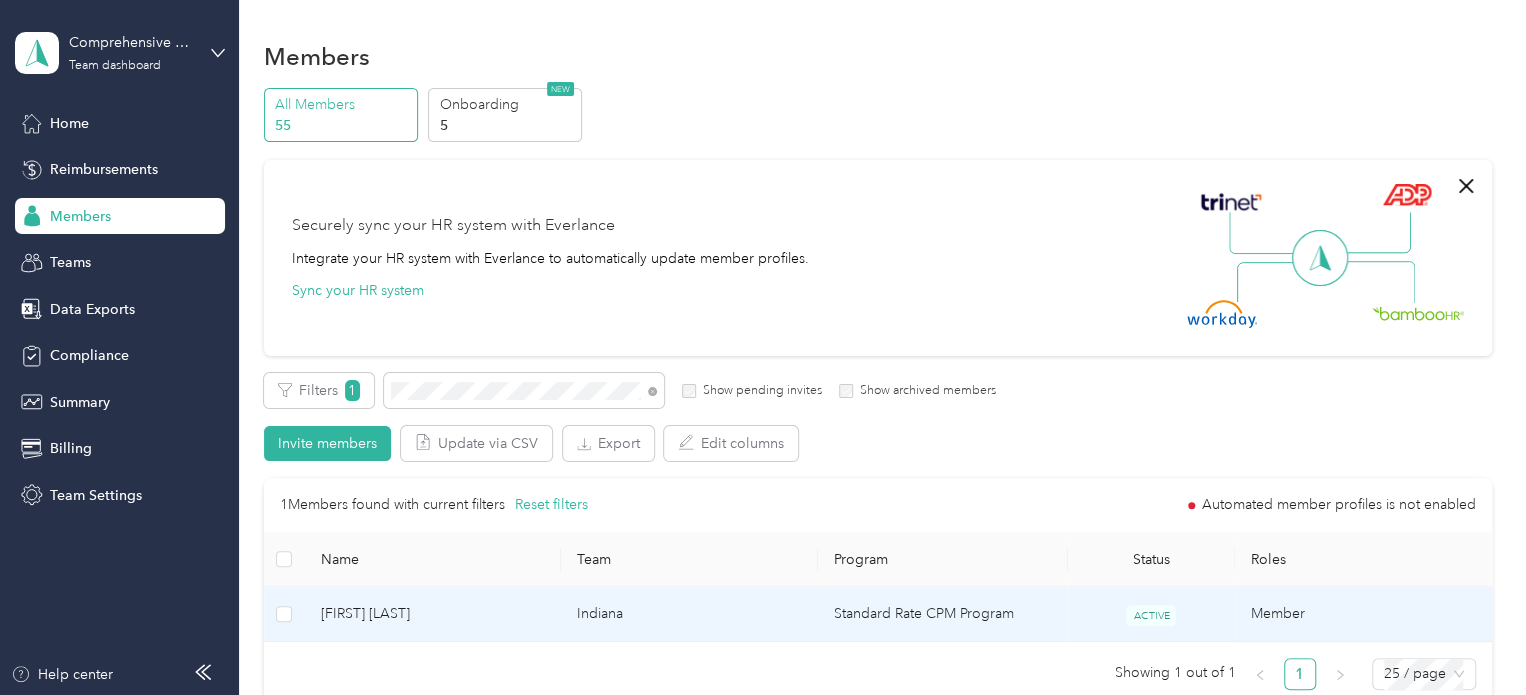 click on "[FIRST] [LAST]" at bounding box center [433, 614] 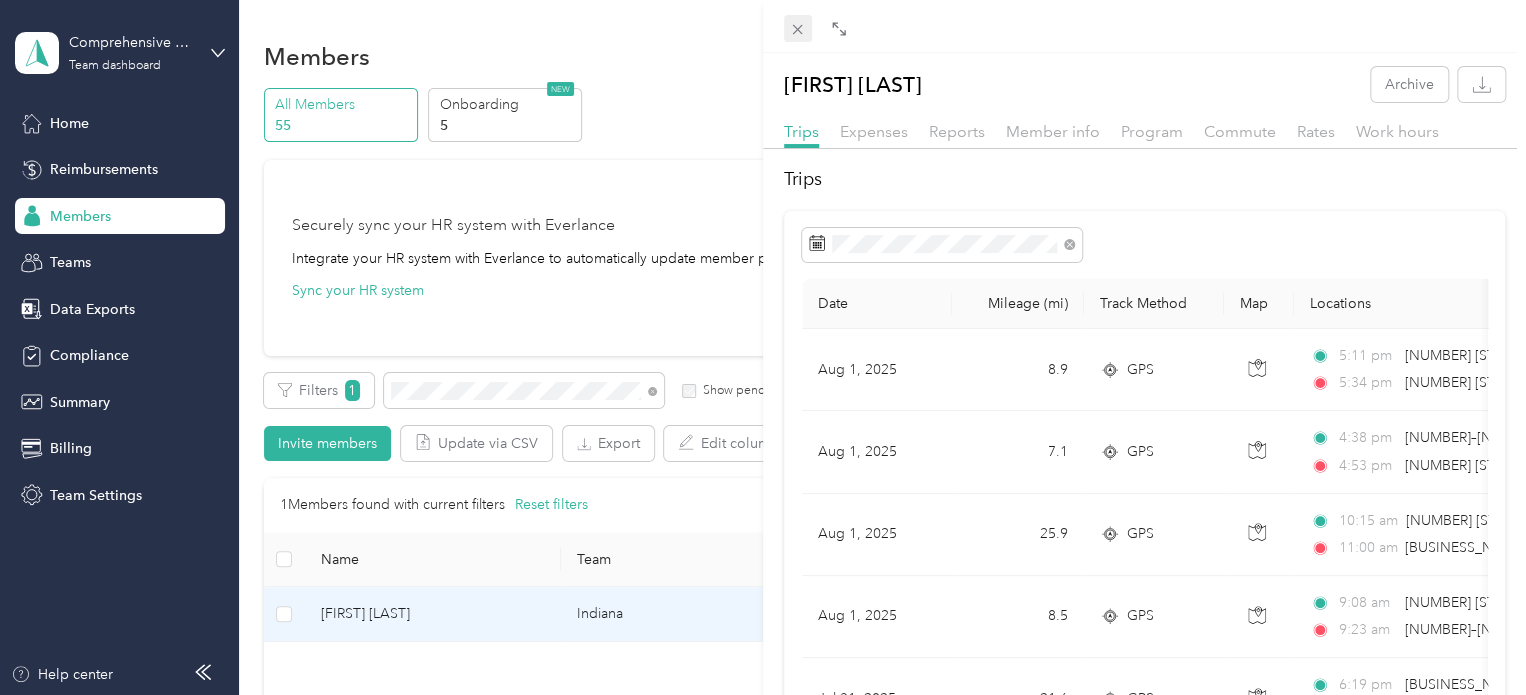 click 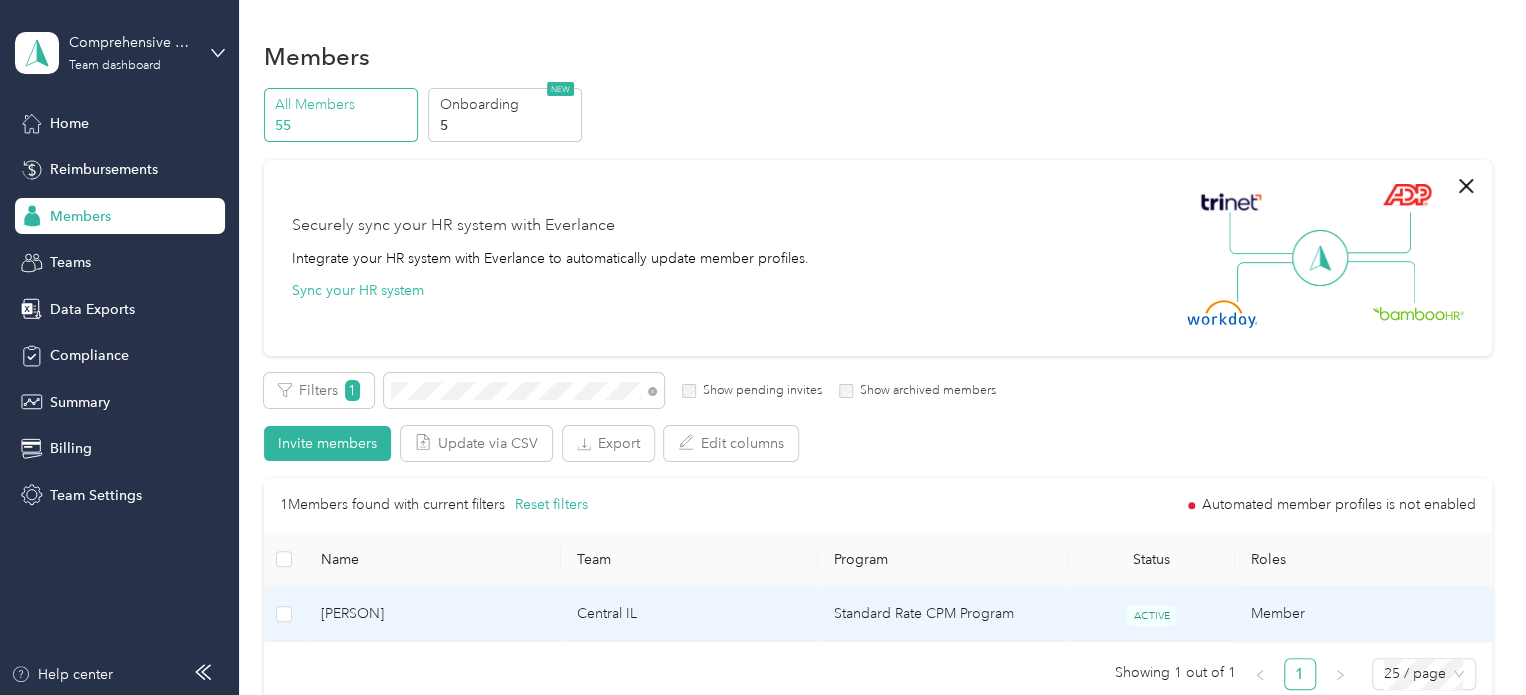 click on "[PERSON]" at bounding box center (433, 614) 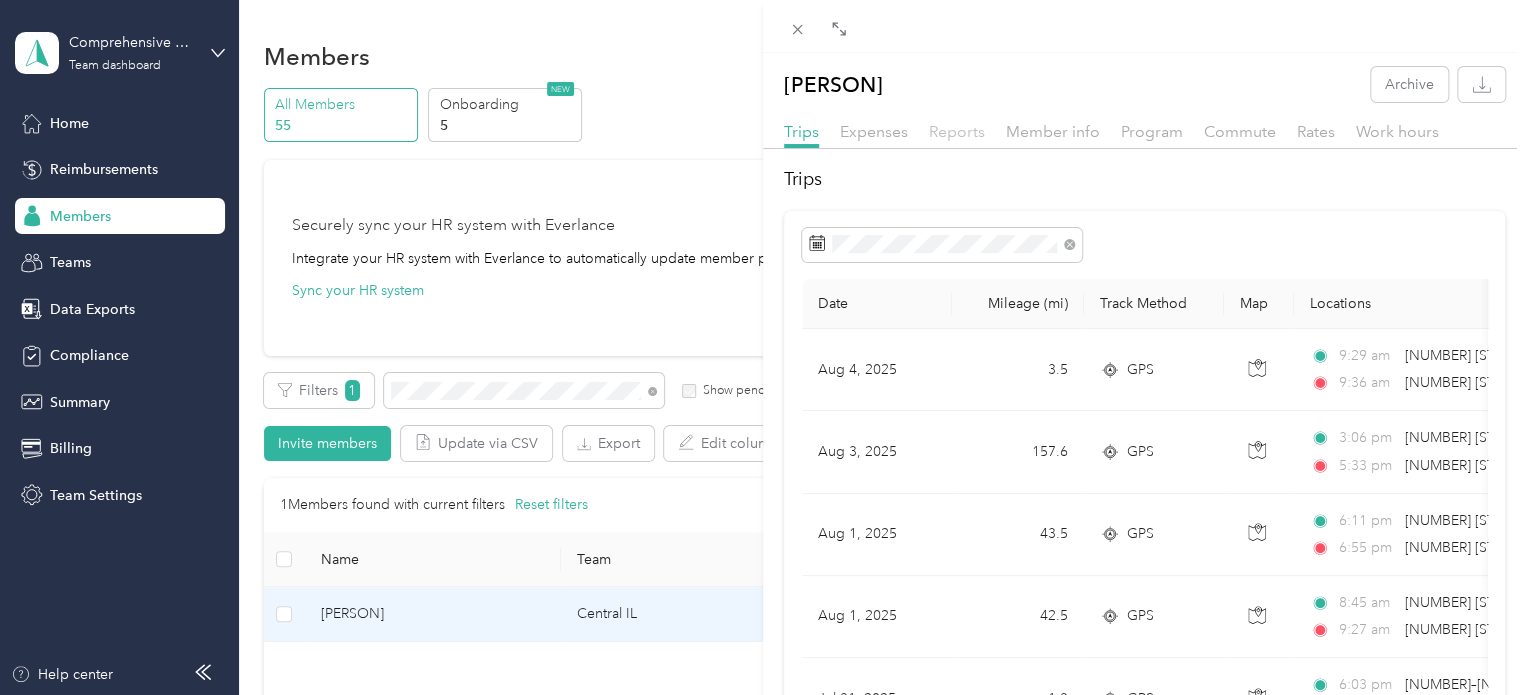 click on "Reports" at bounding box center [957, 131] 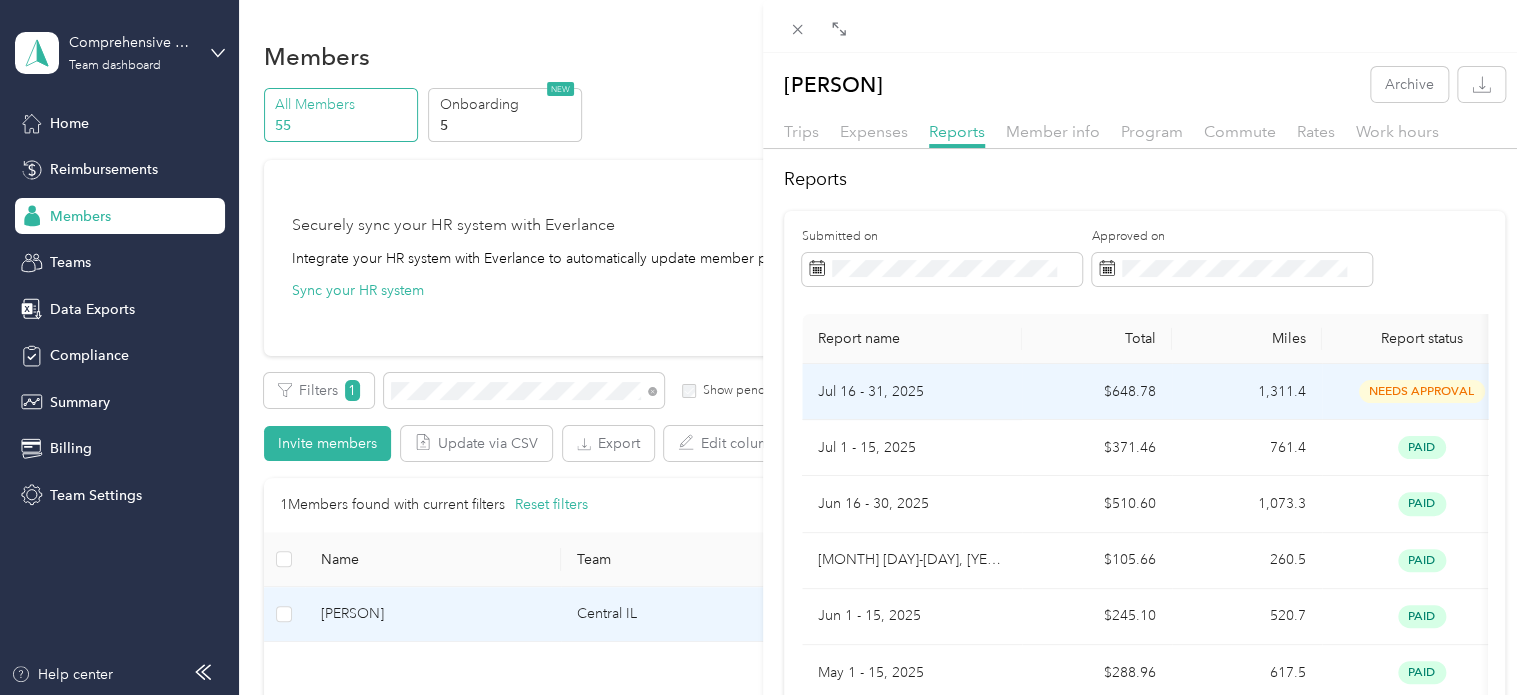 click on "Jul 16 - 31, 2025" at bounding box center [912, 392] 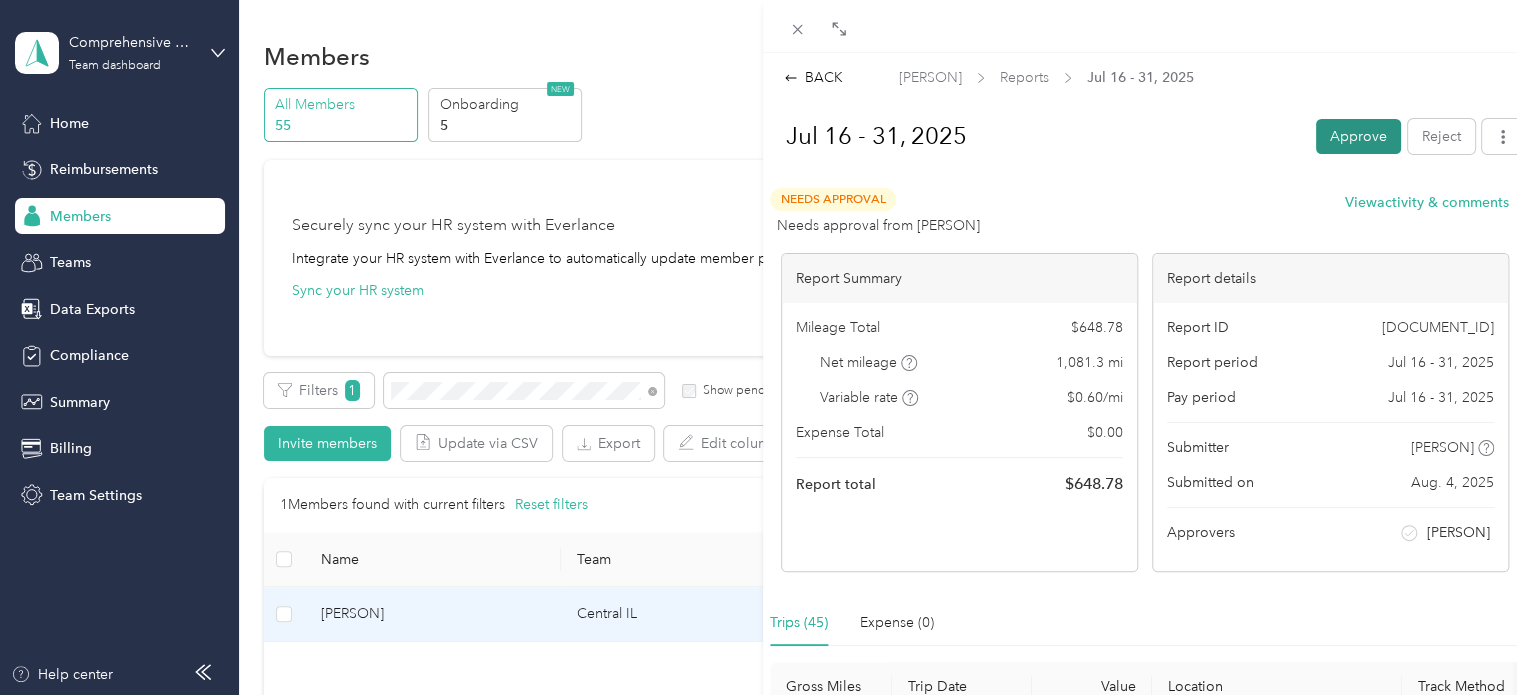 click on "Approve" at bounding box center (1358, 136) 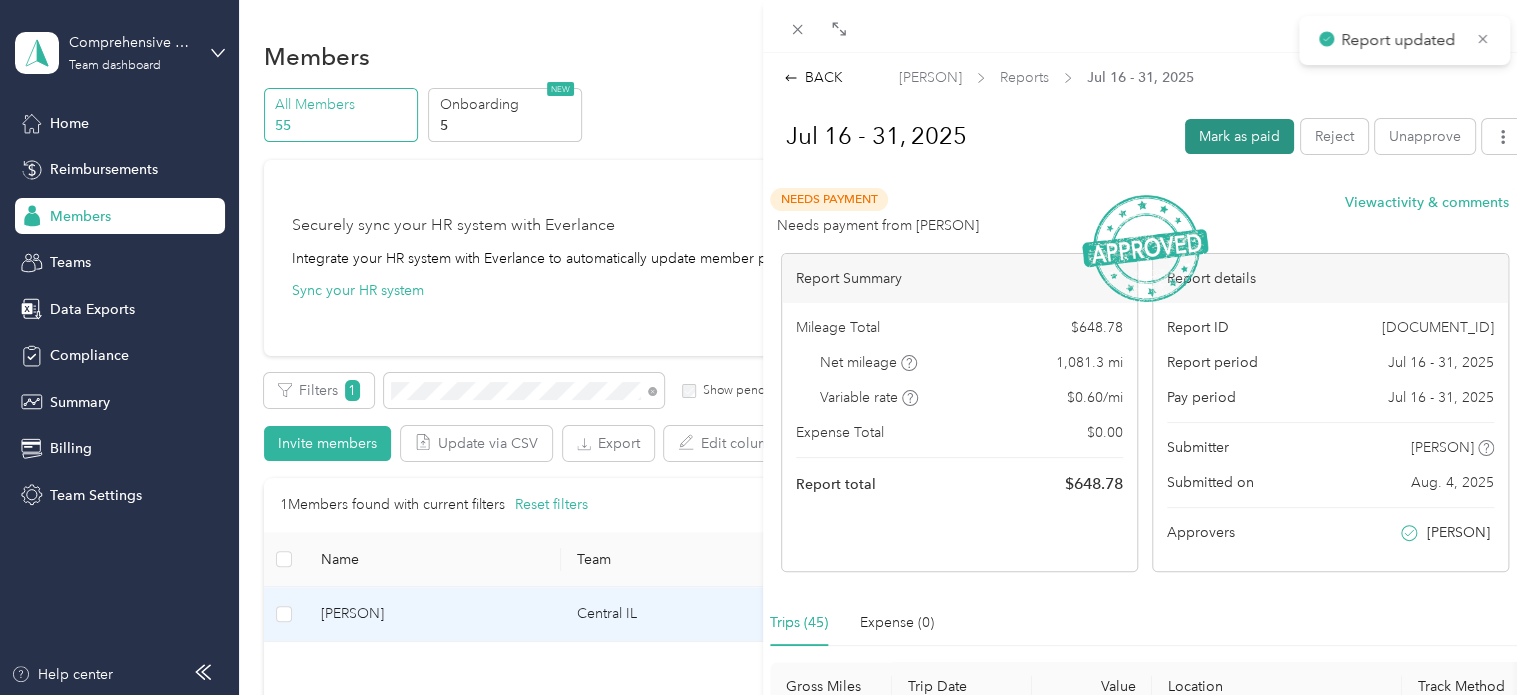 click on "Mark as paid" at bounding box center [1239, 136] 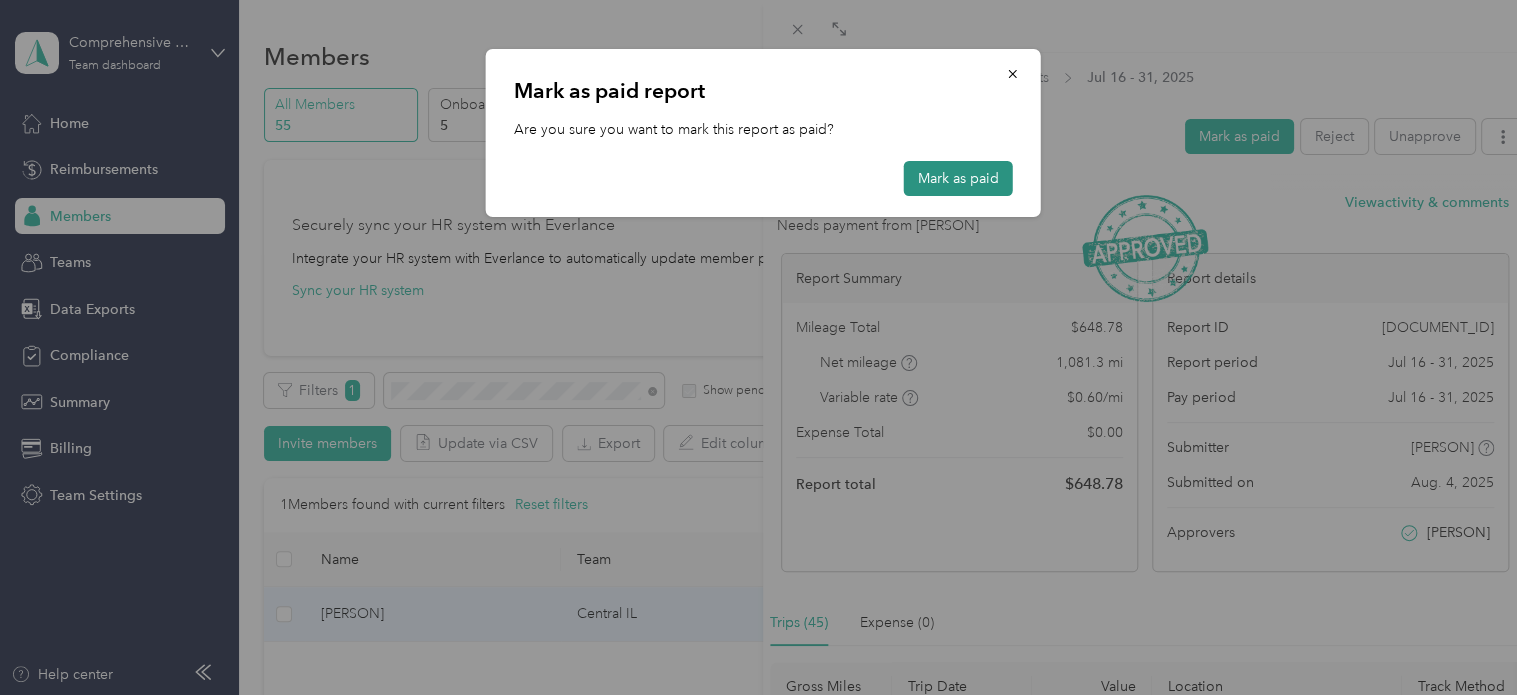 click on "Mark as paid" at bounding box center (958, 178) 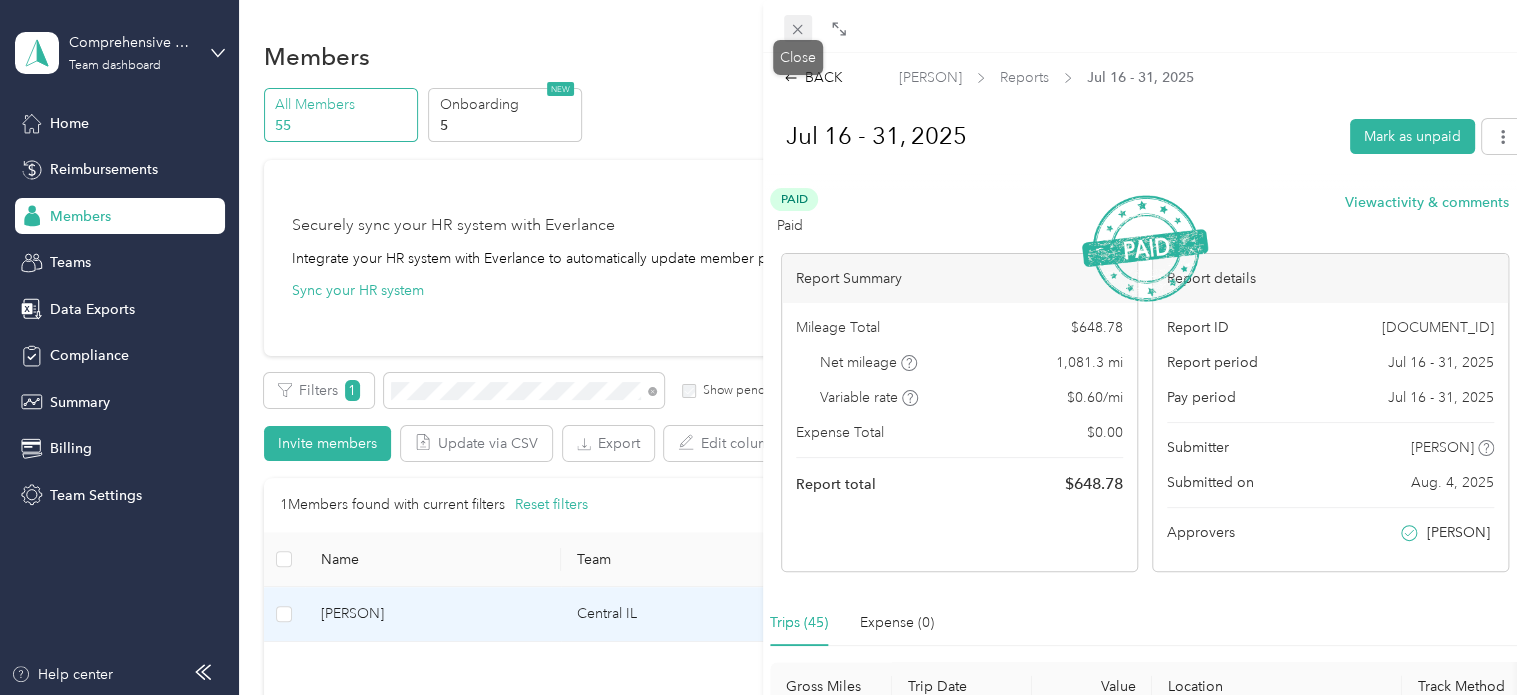 click 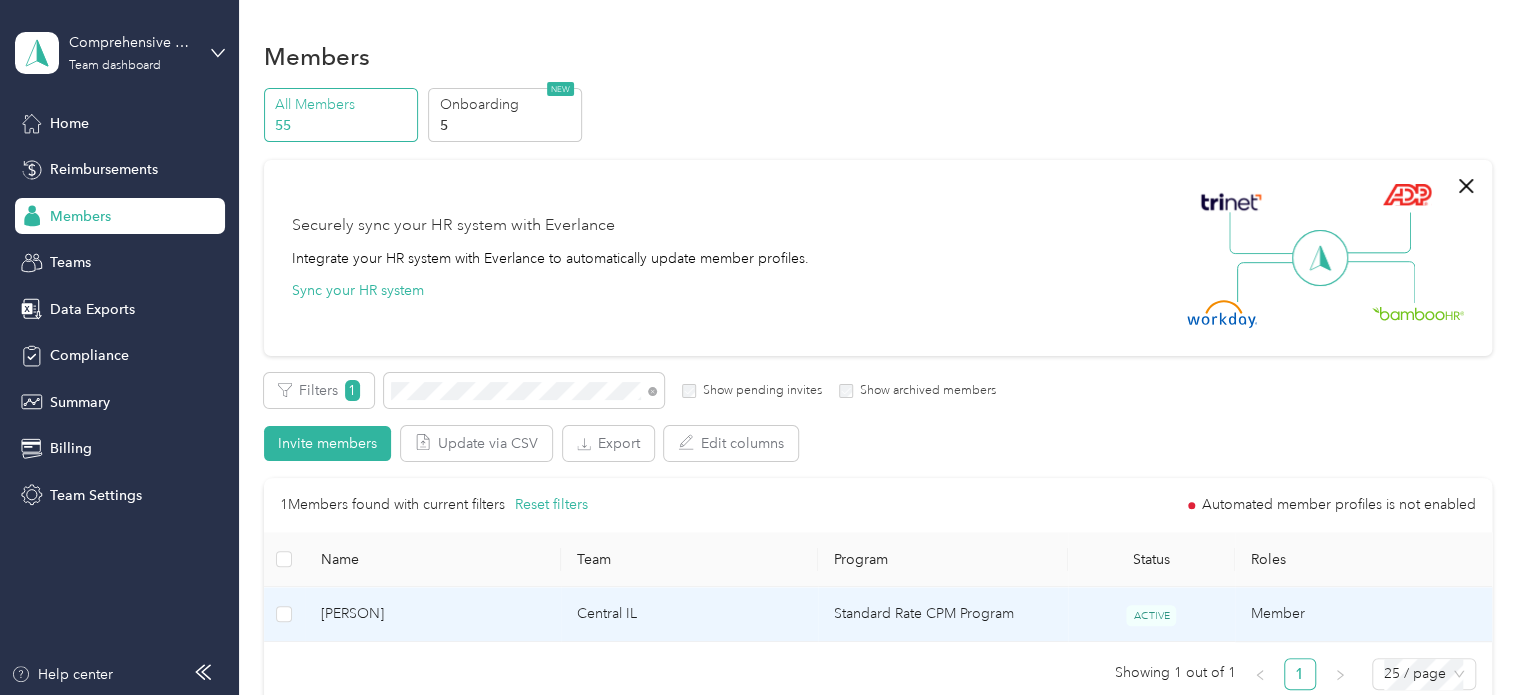 click on "[PERSON]" at bounding box center (433, 614) 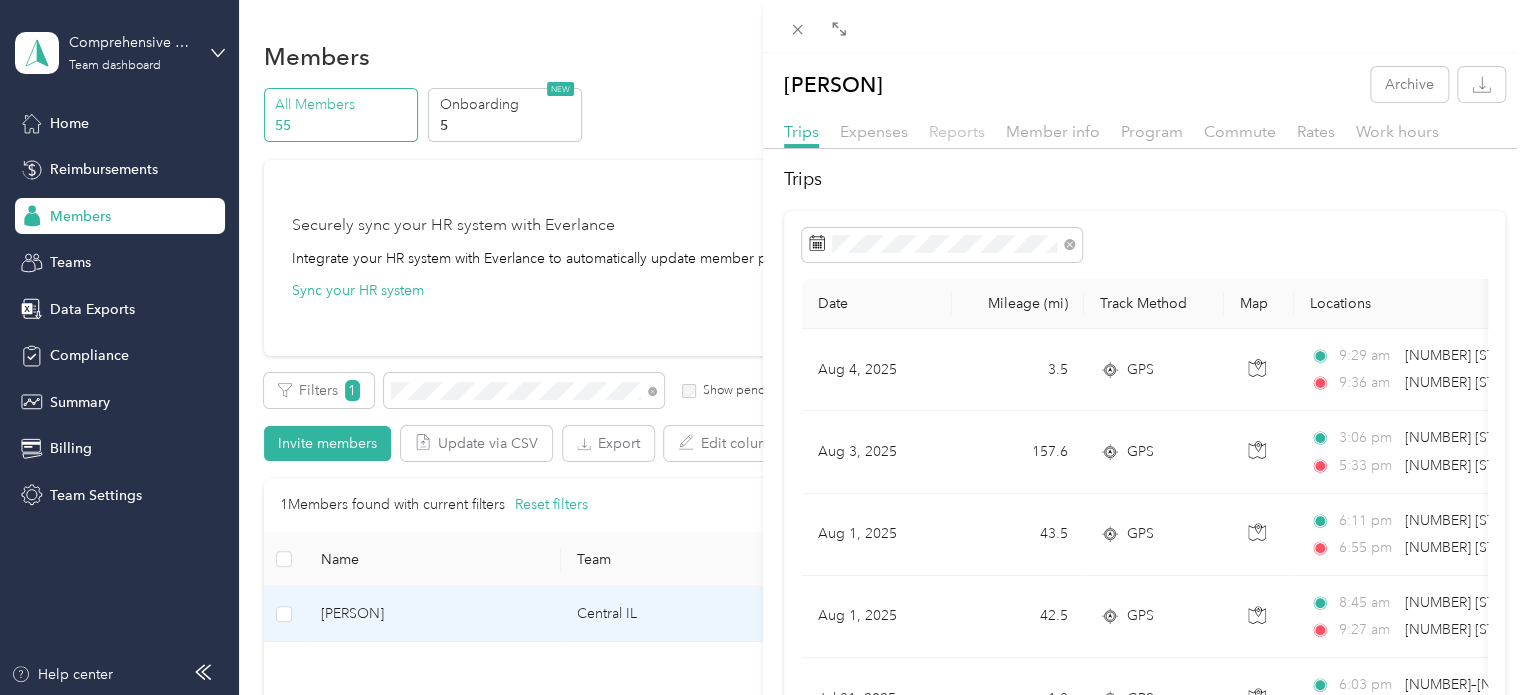 click on "Reports" at bounding box center [957, 131] 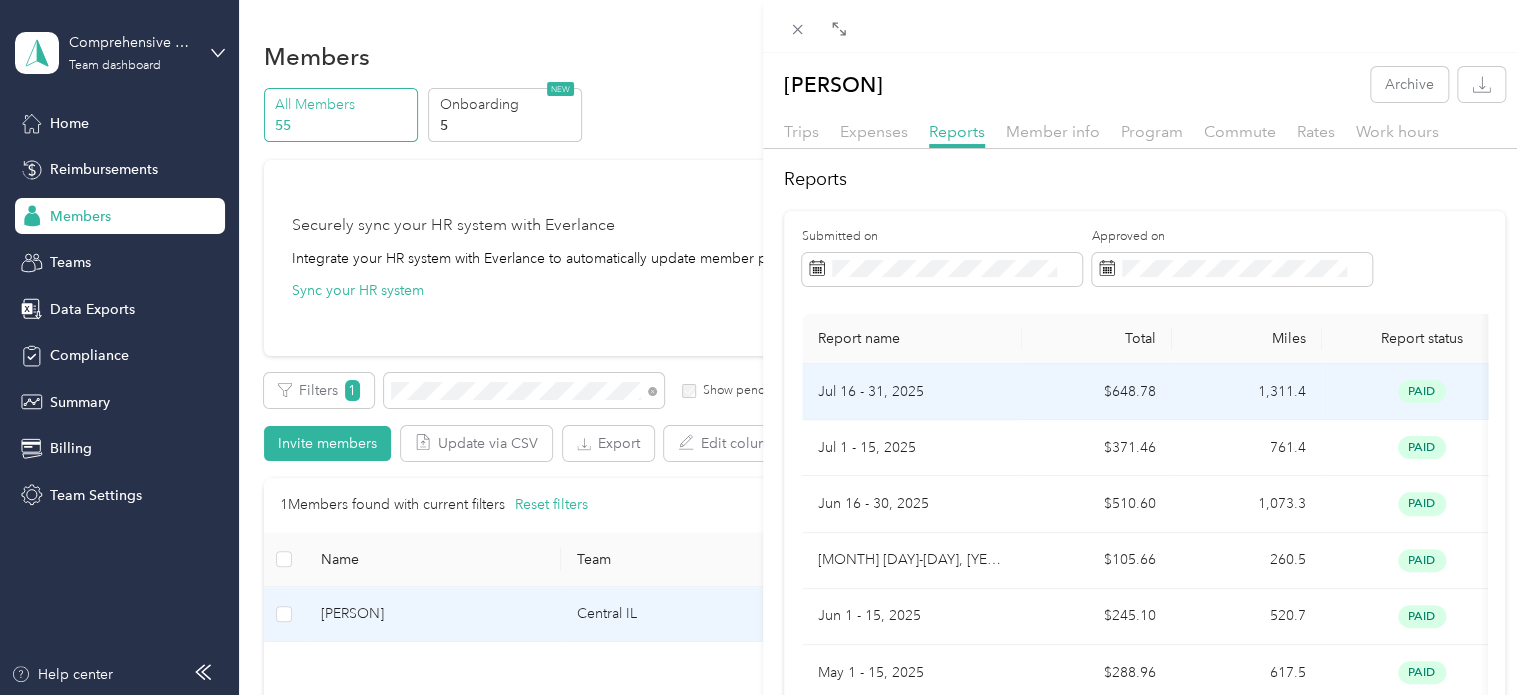 click on "Jul 16 - 31, 2025" at bounding box center [912, 392] 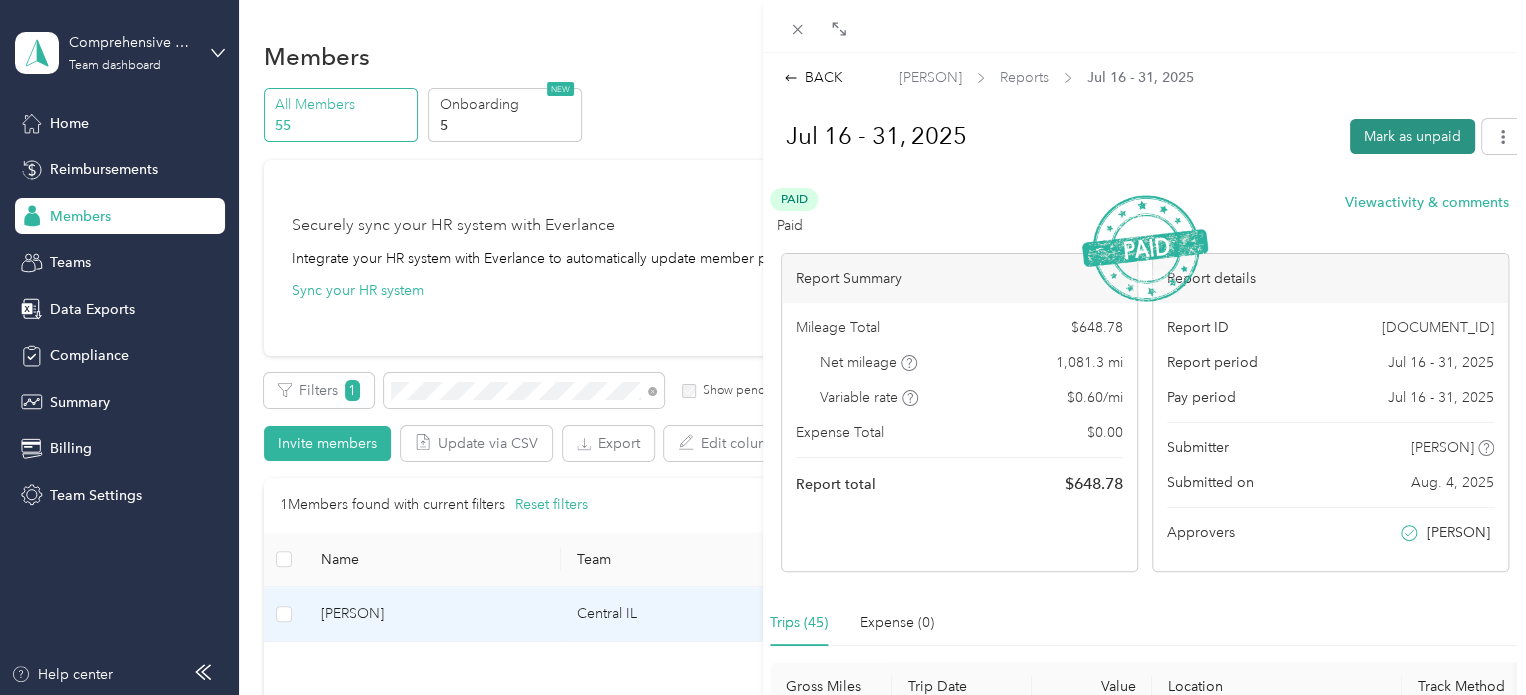 click on "Mark as unpaid" at bounding box center [1412, 136] 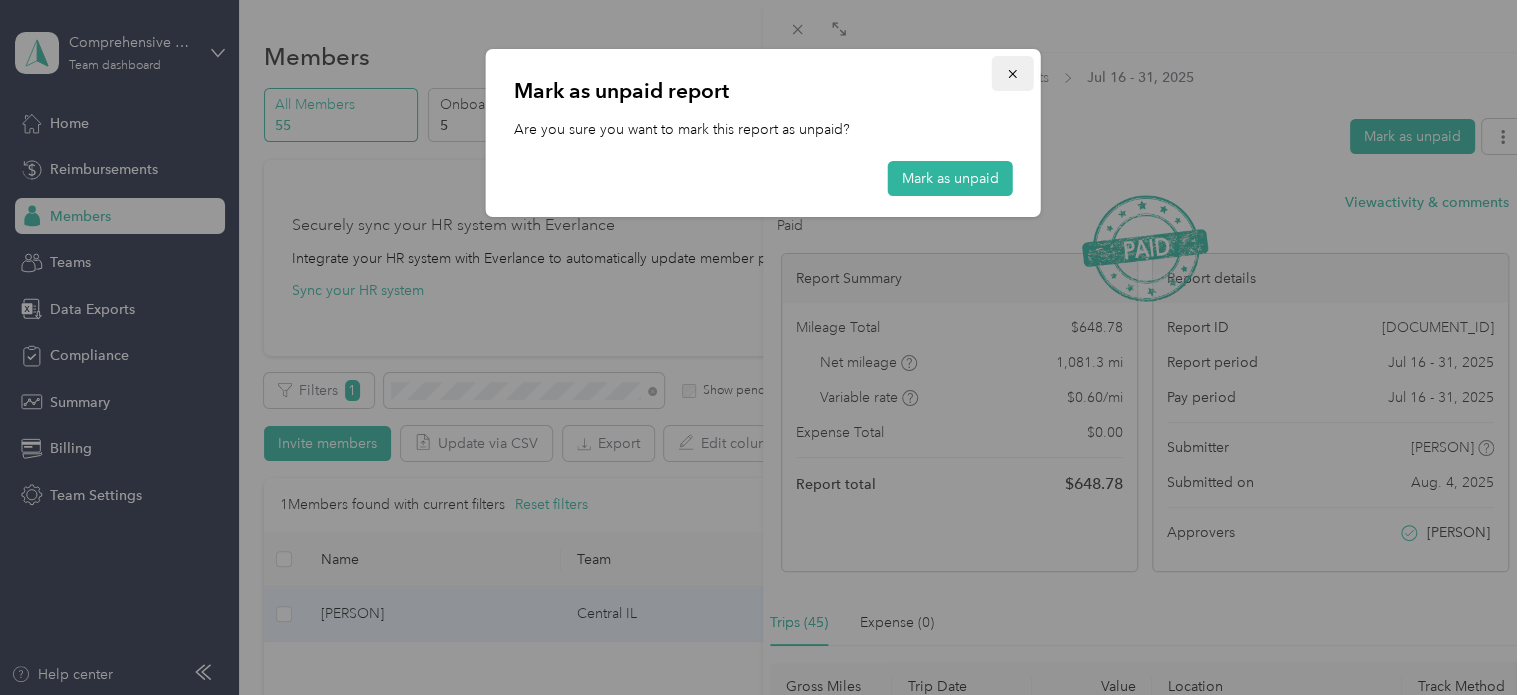 click 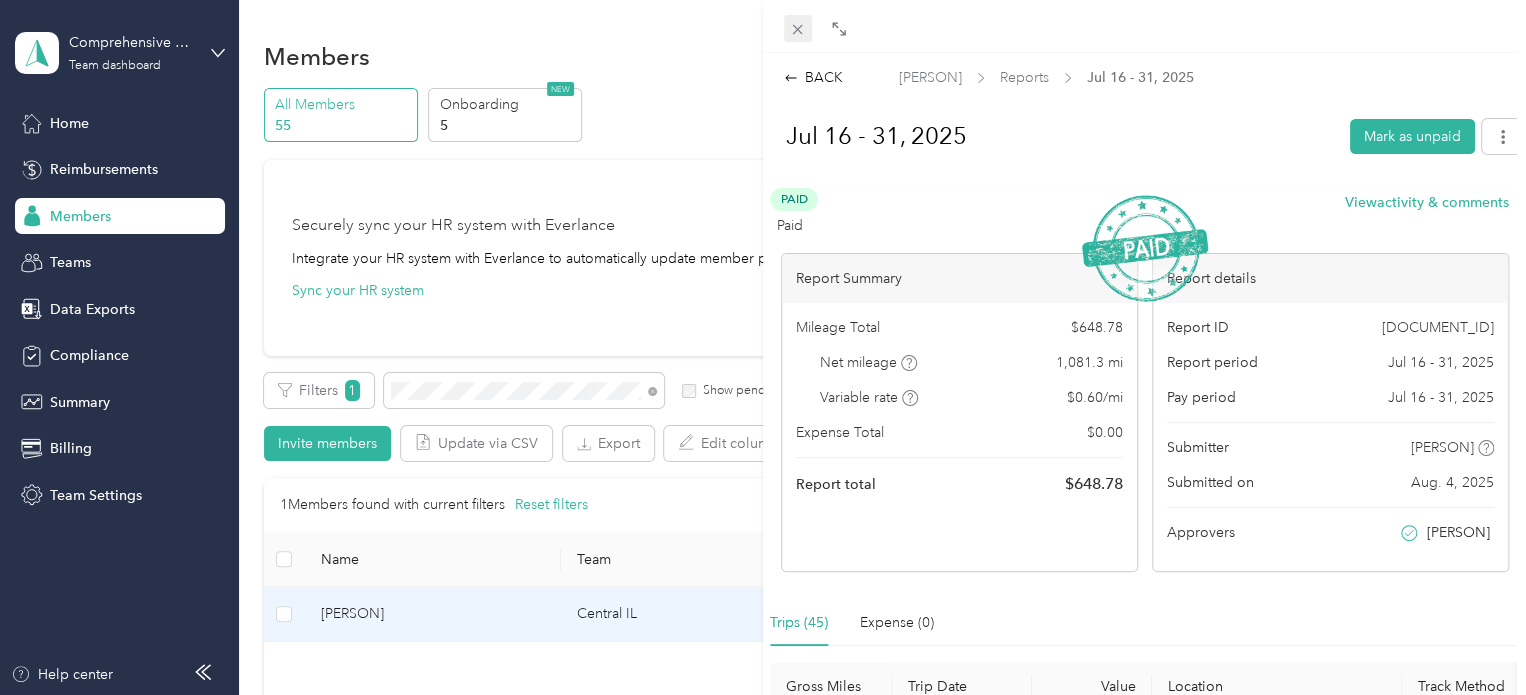 click 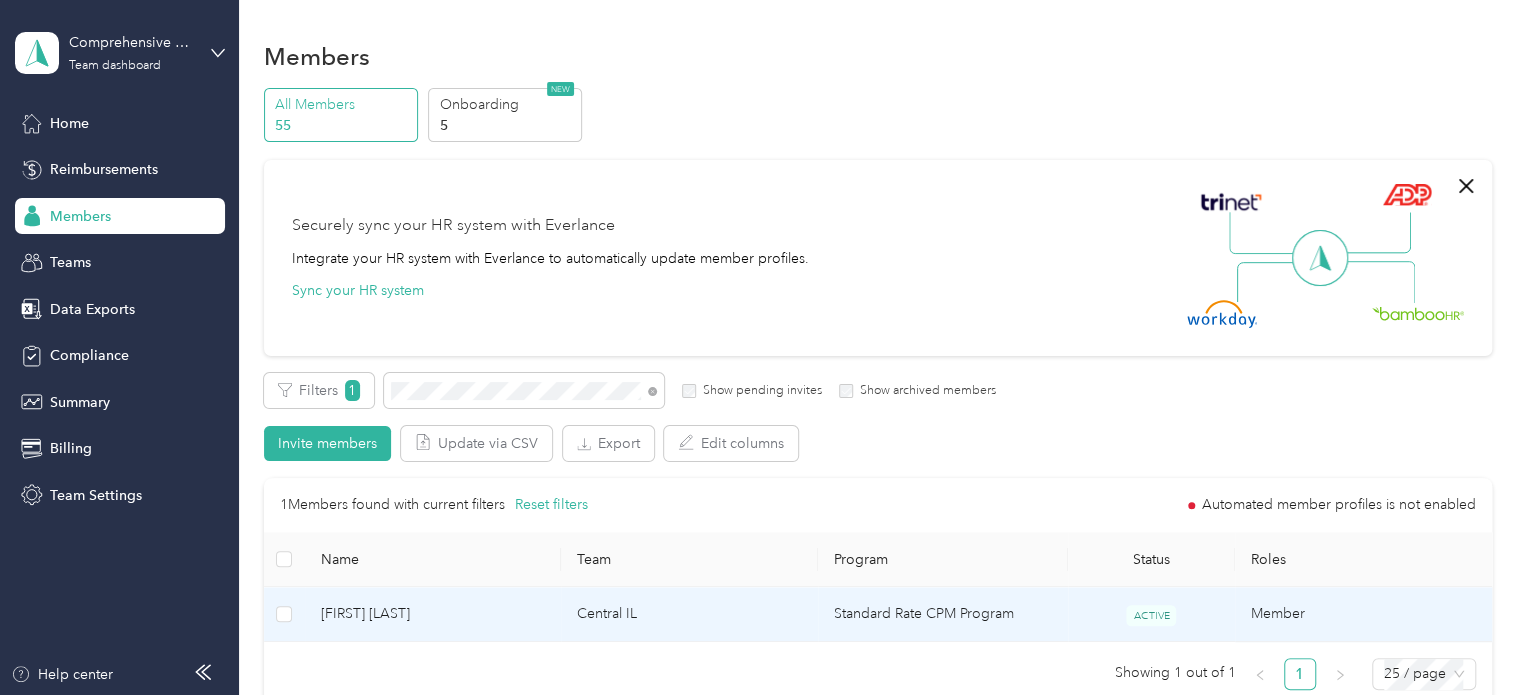 click on "[FIRST] [LAST]" at bounding box center [433, 614] 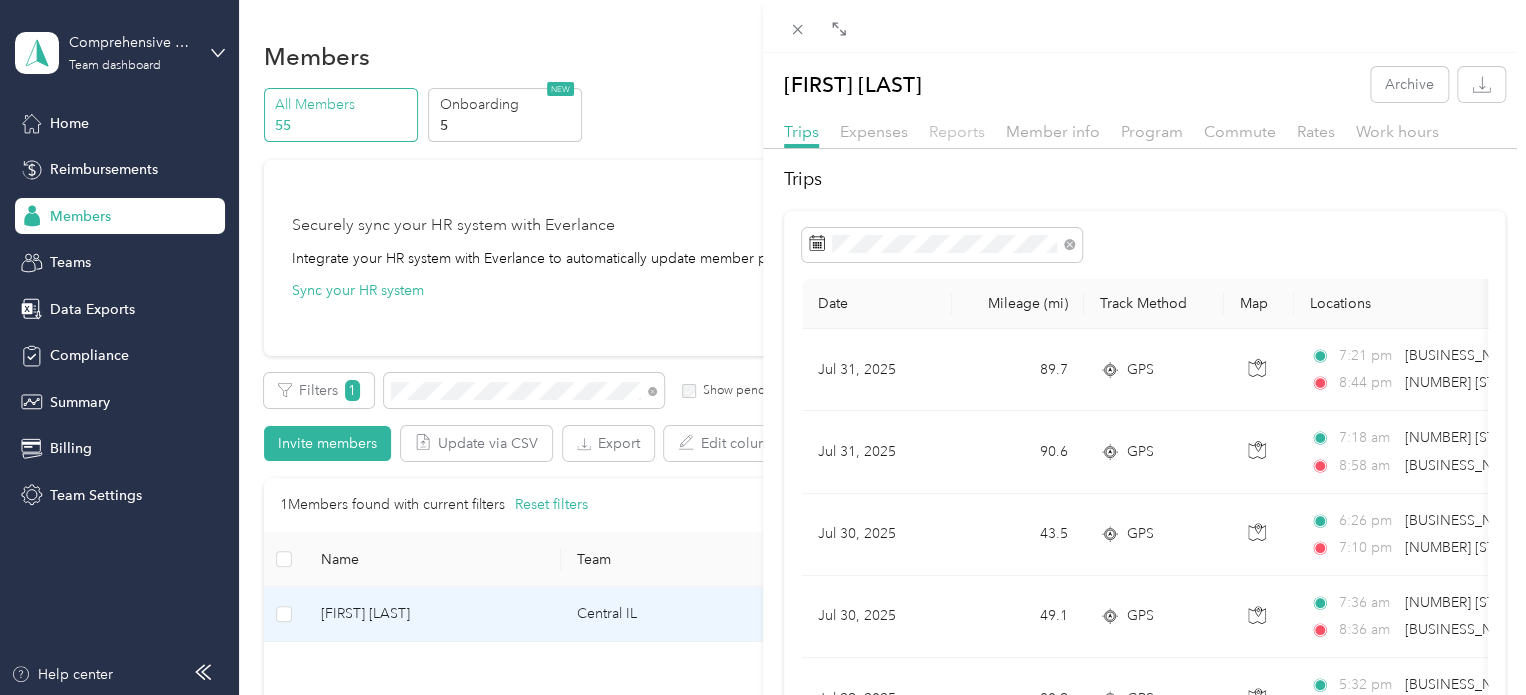 click on "Reports" at bounding box center [957, 131] 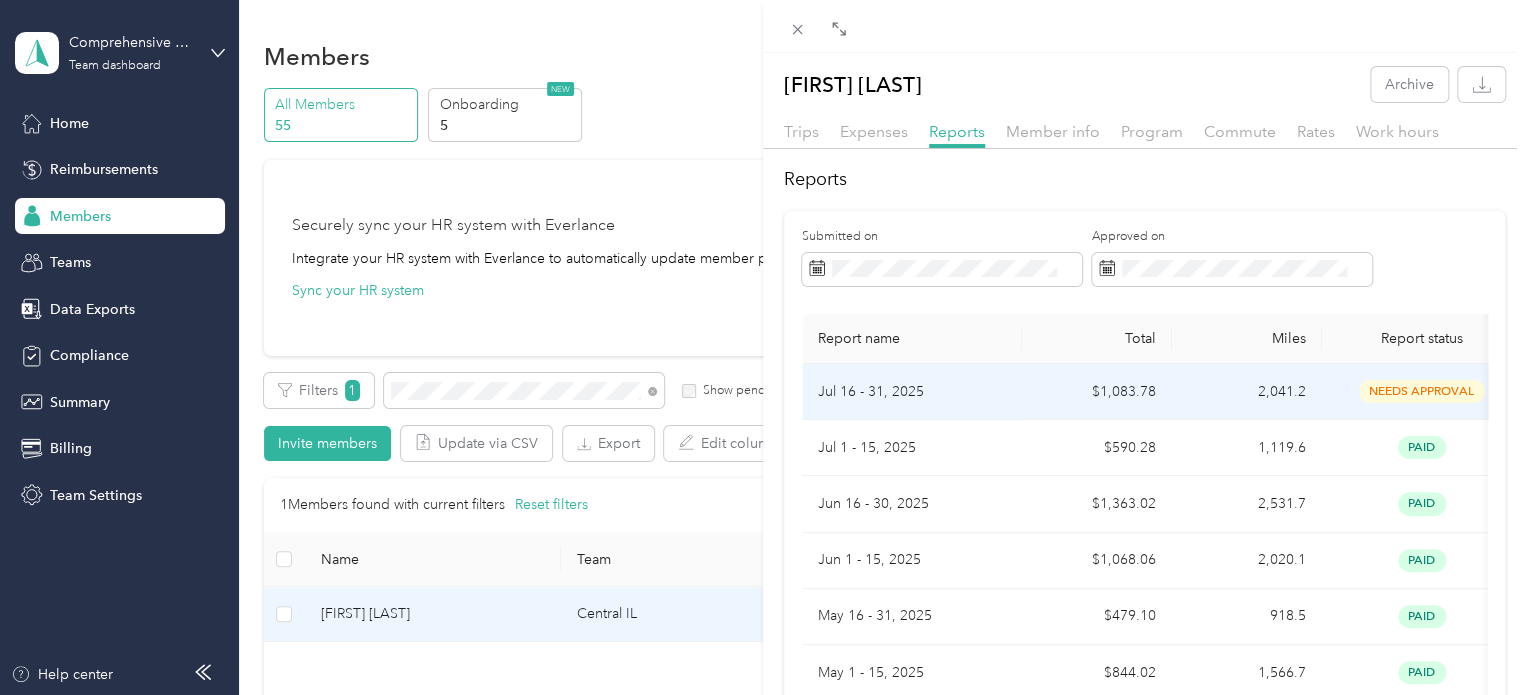 click on "Jul 16 - 31, 2025" at bounding box center (912, 392) 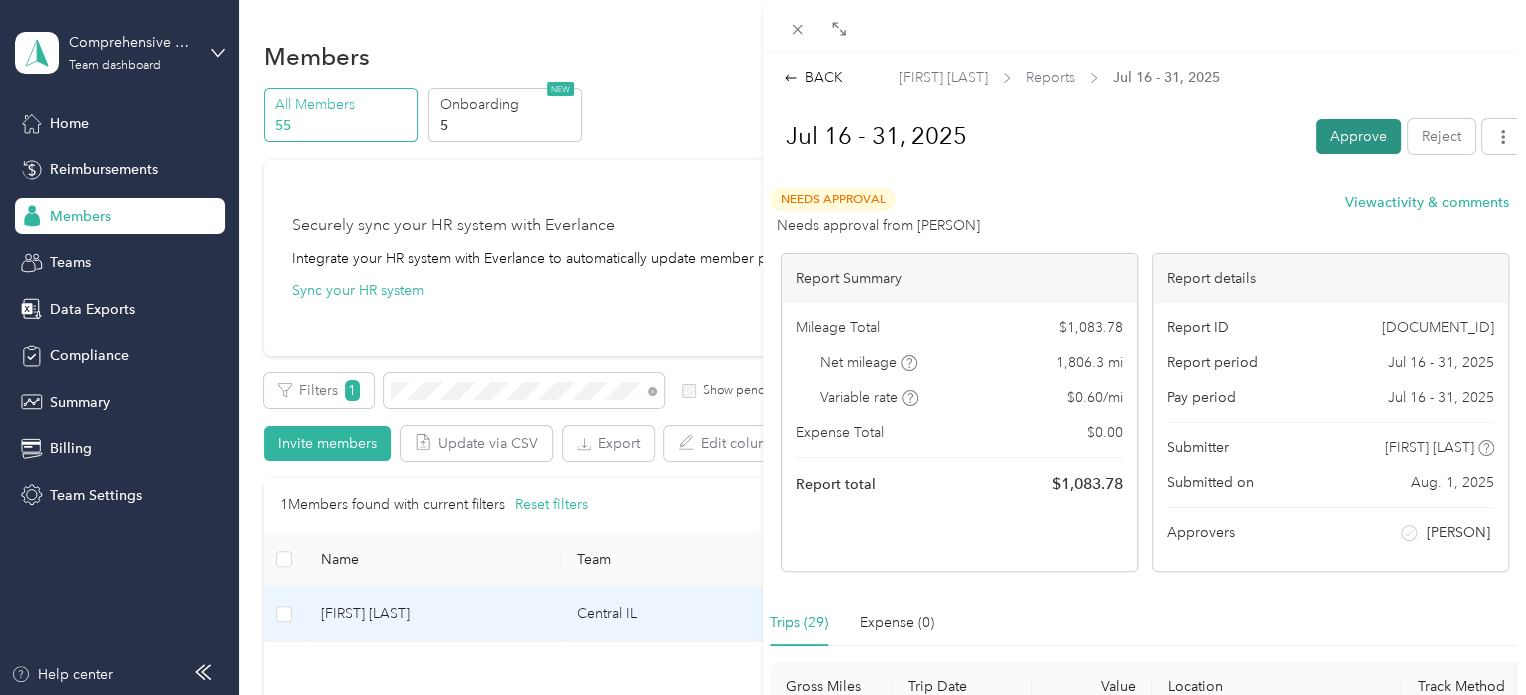 click on "Approve" at bounding box center (1358, 136) 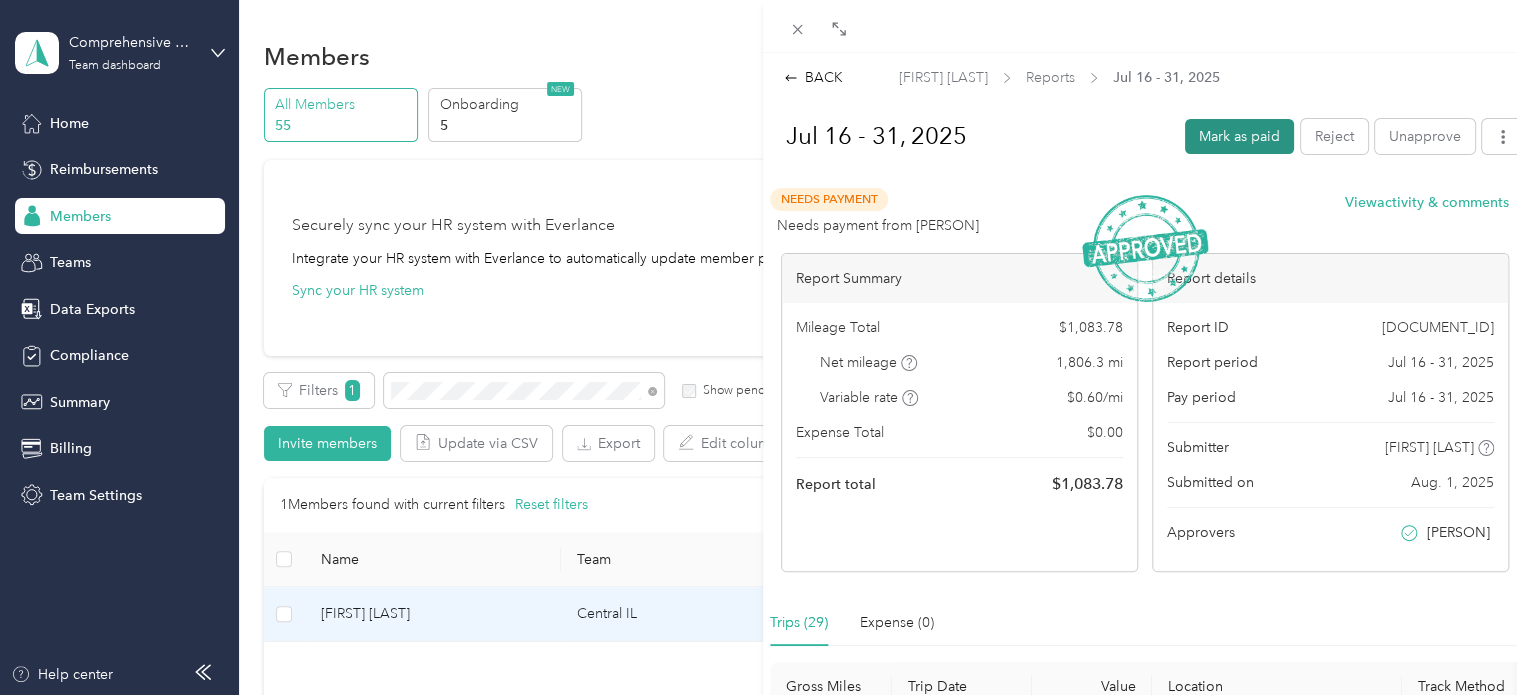 click on "Mark as paid" at bounding box center [1239, 136] 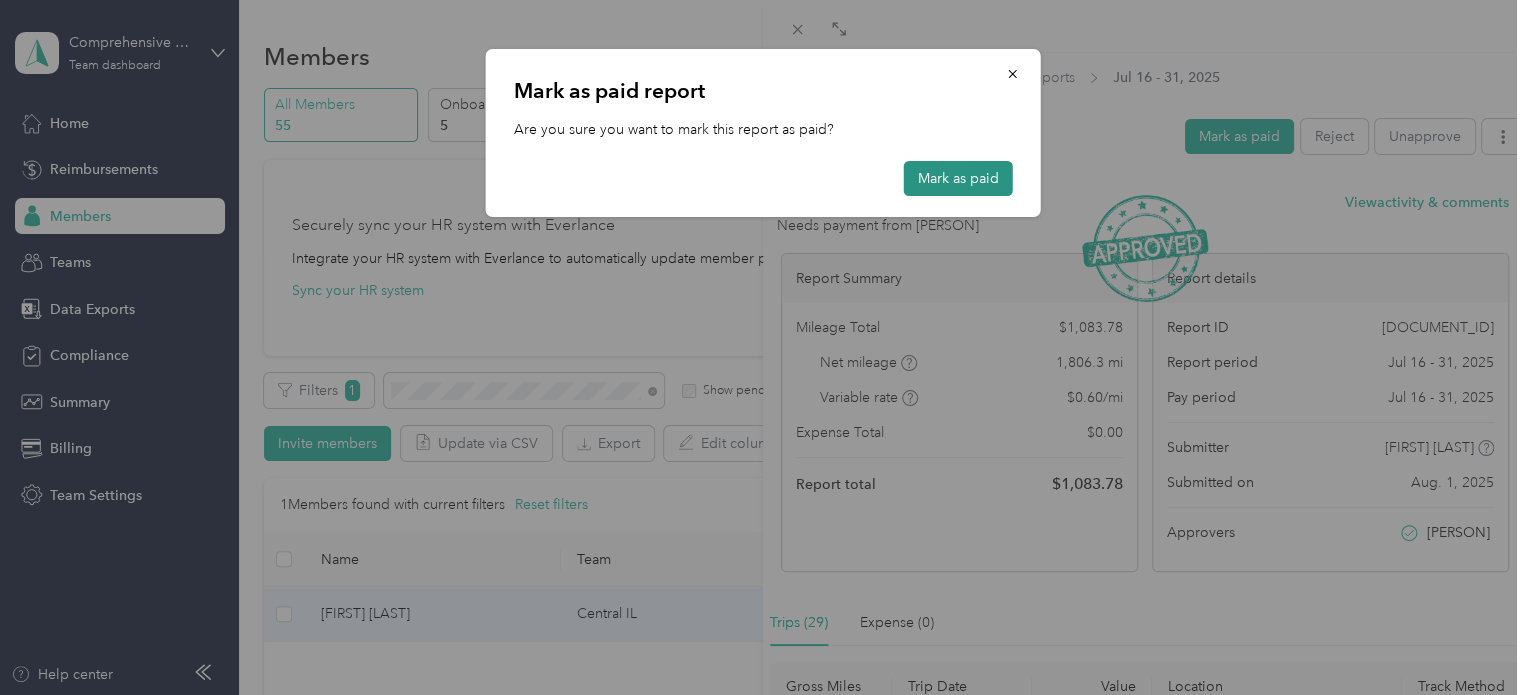 click on "Mark as paid" at bounding box center [958, 178] 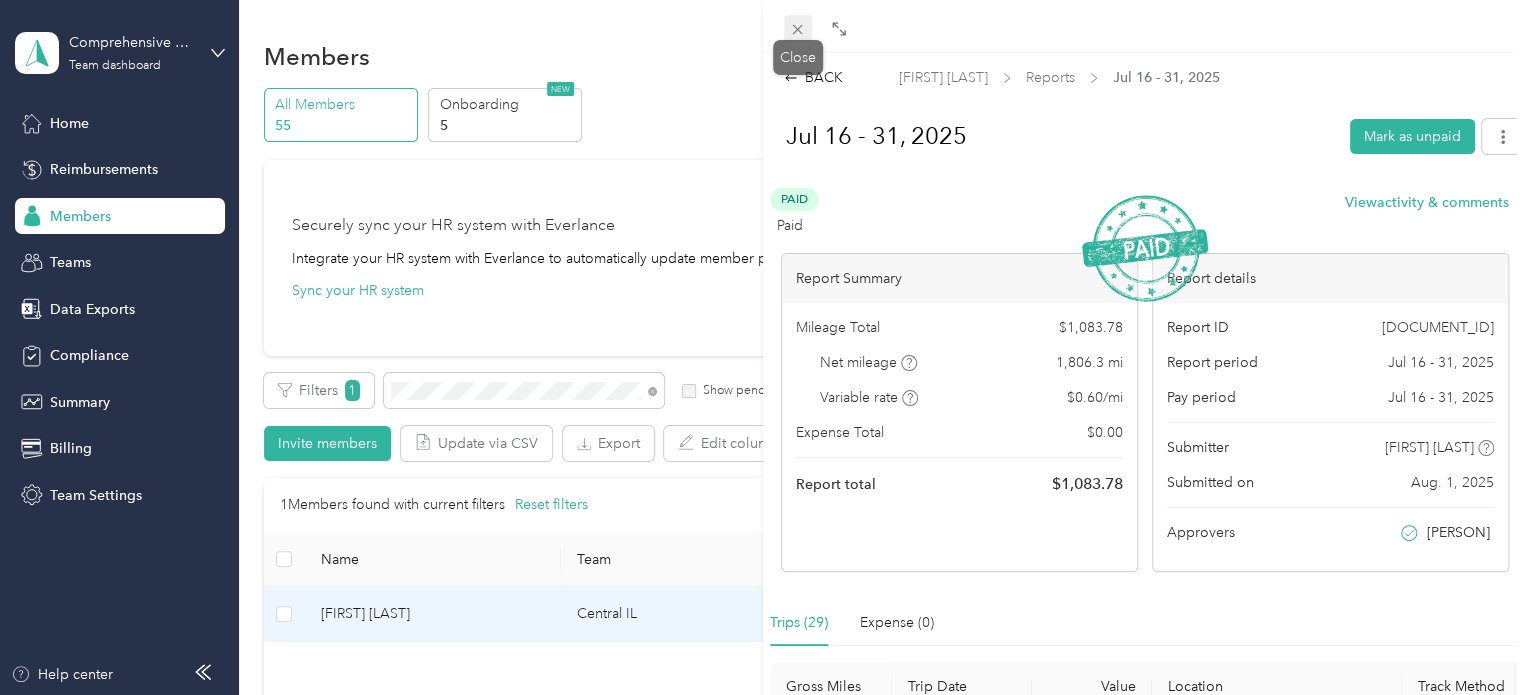 click 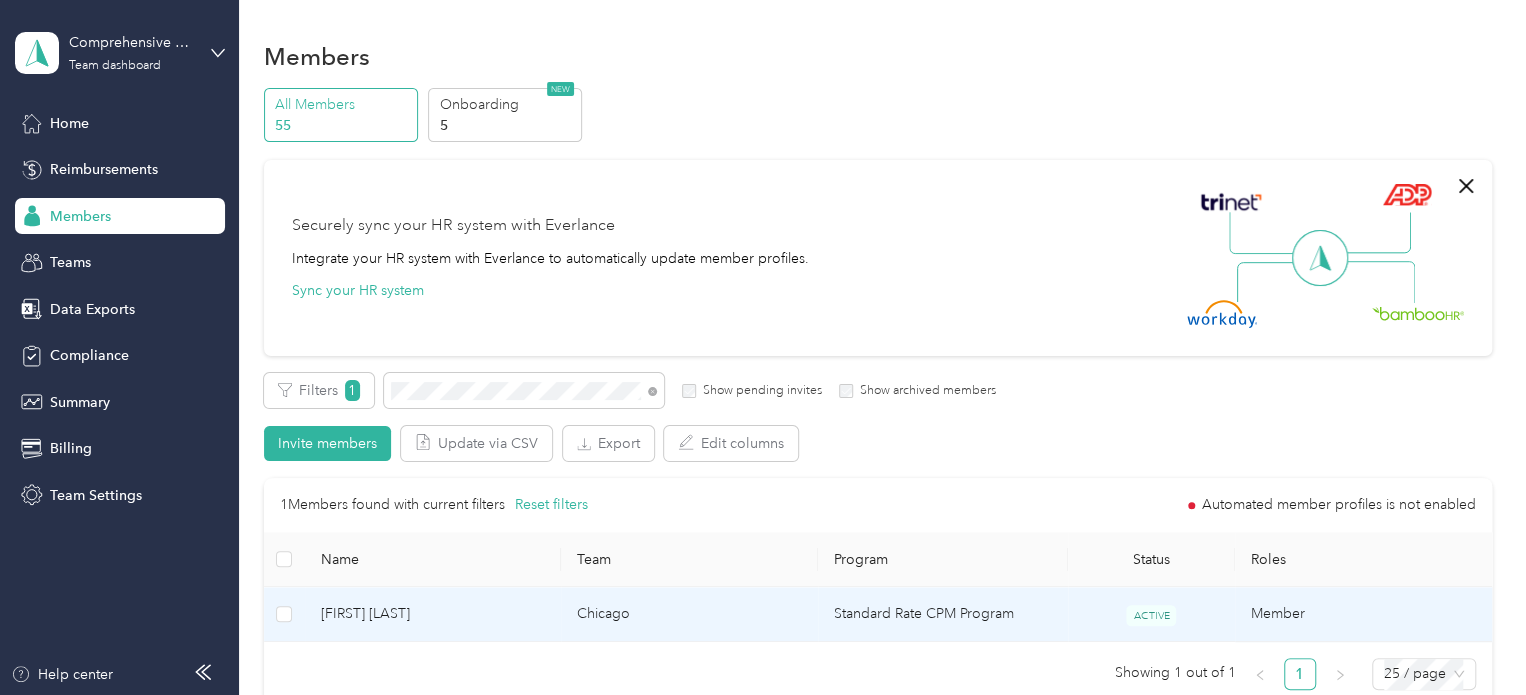 click on "[FIRST] [LAST]" at bounding box center (433, 614) 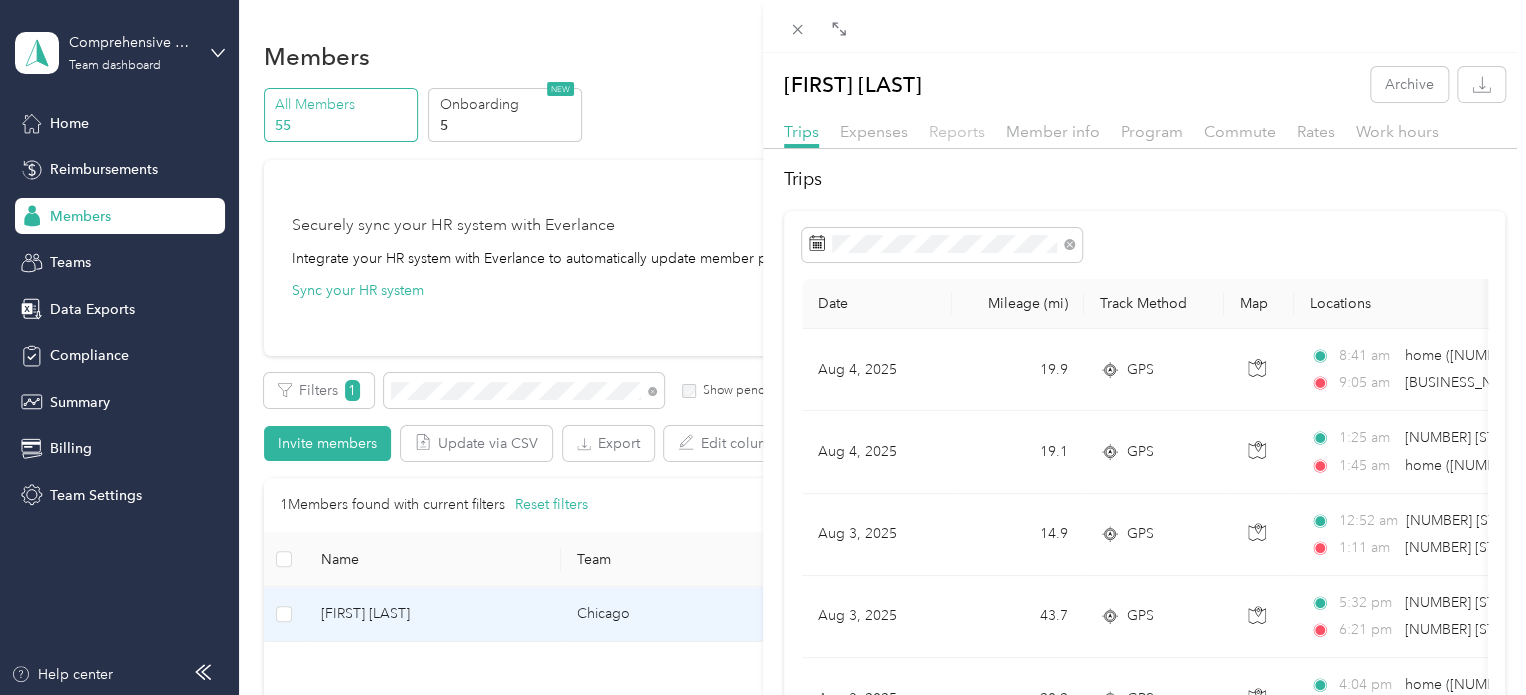 click on "Reports" at bounding box center [957, 131] 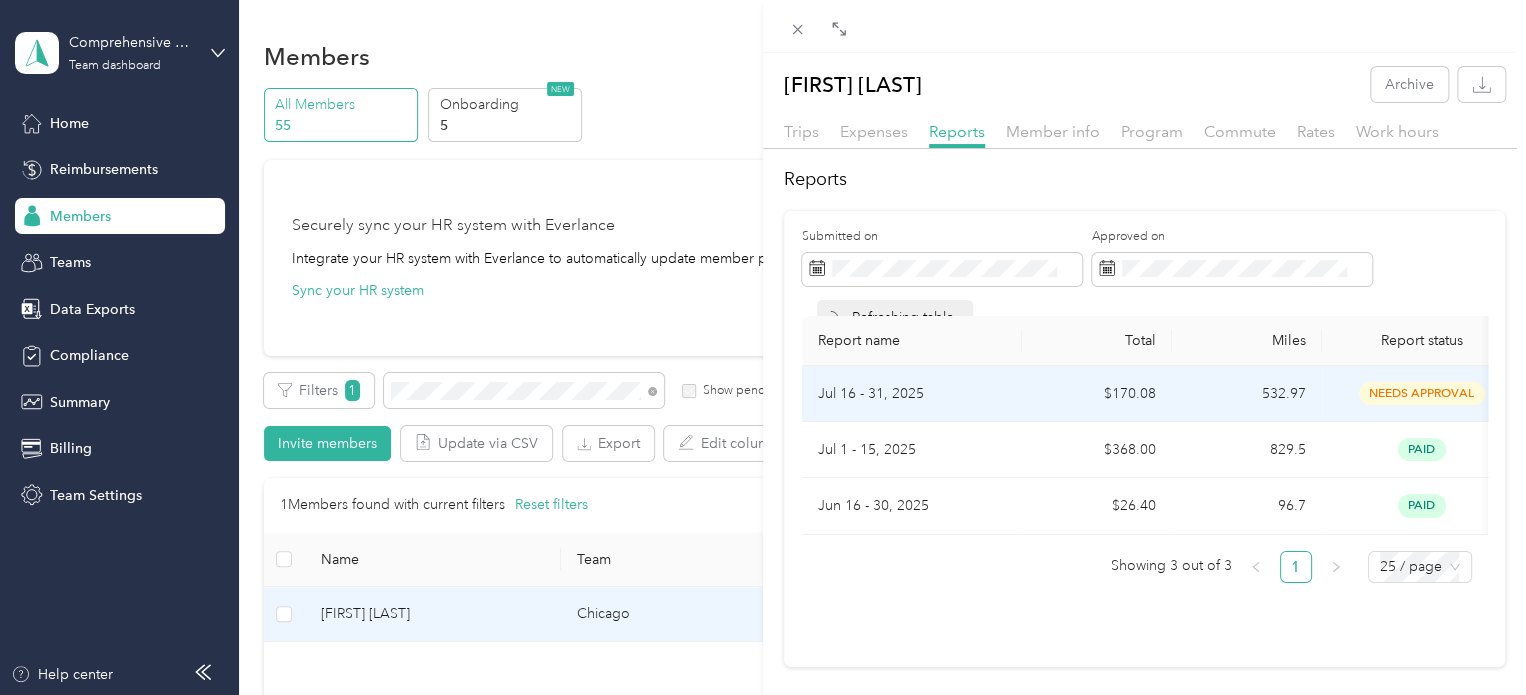 click on "Jul 16 - 31, 2025" at bounding box center [912, 394] 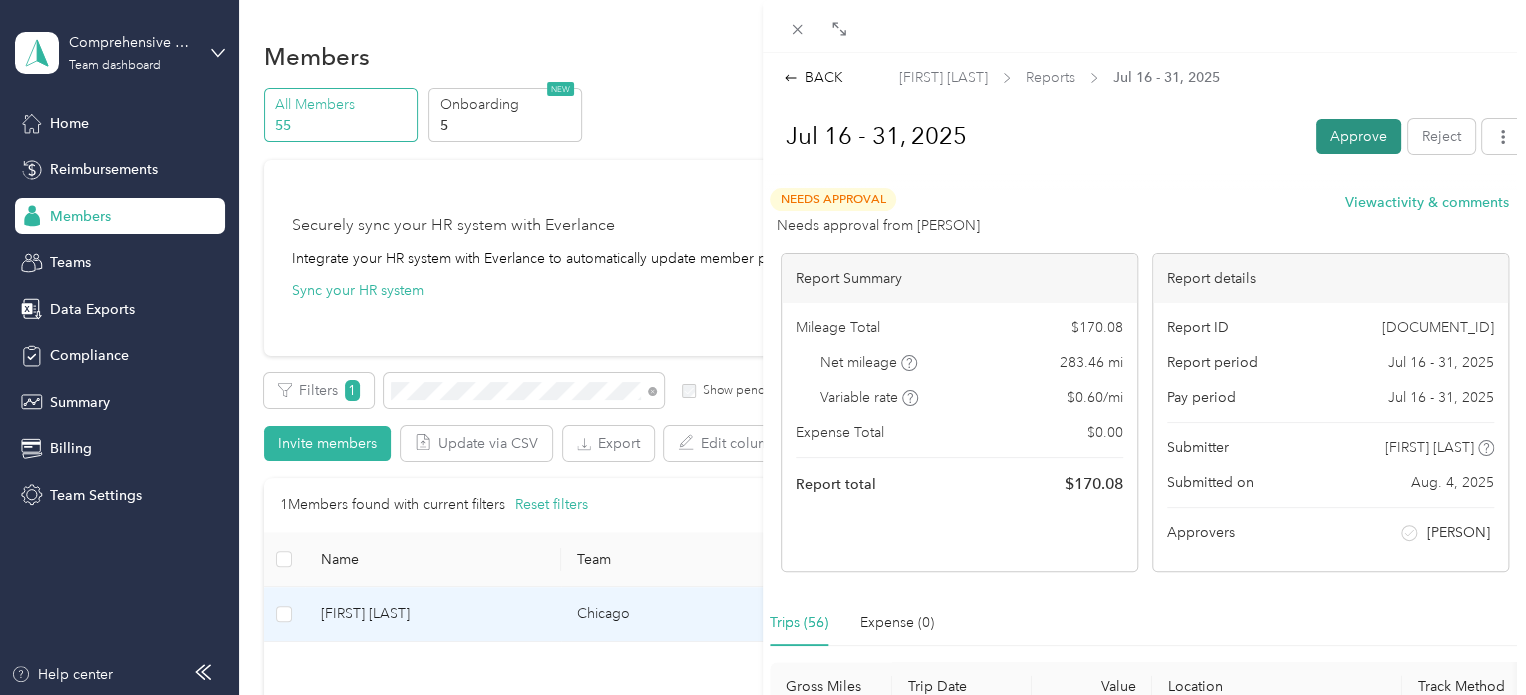 click on "Approve" at bounding box center (1358, 136) 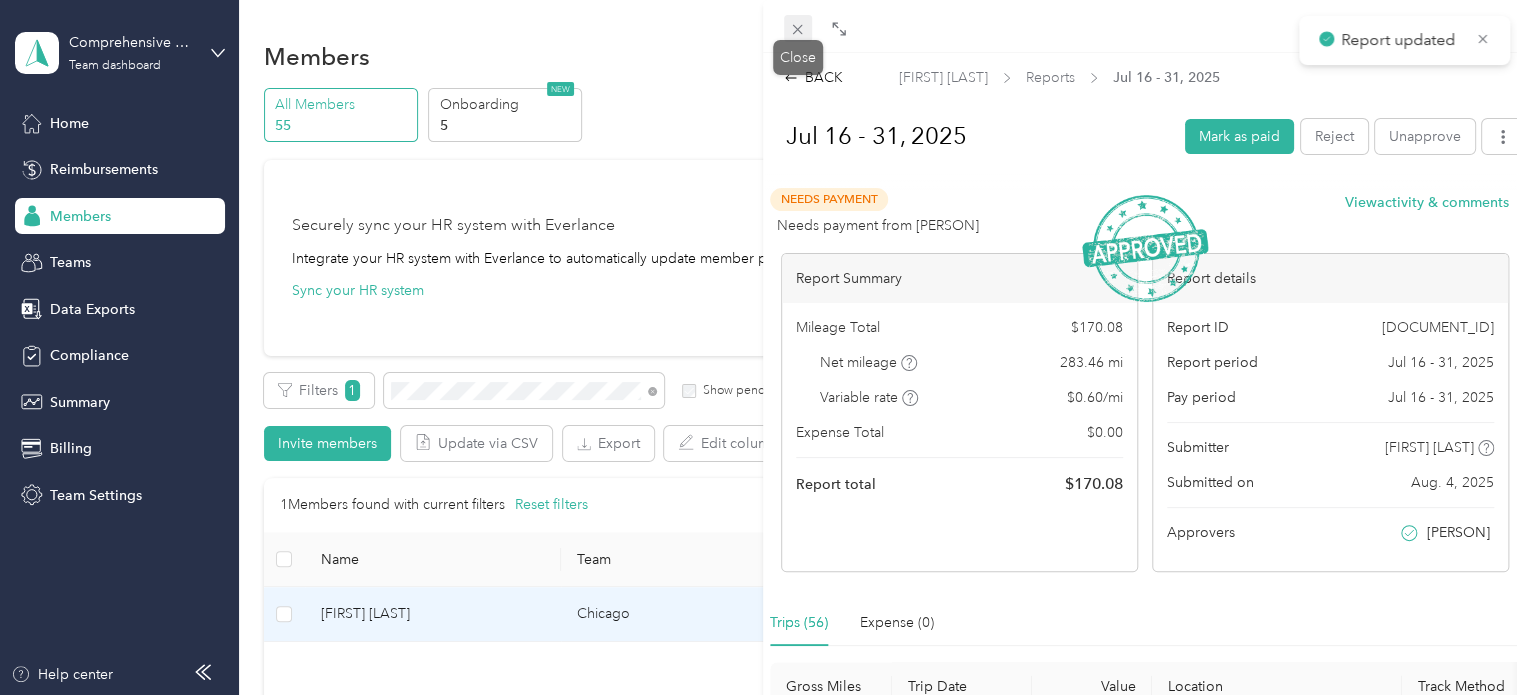 click 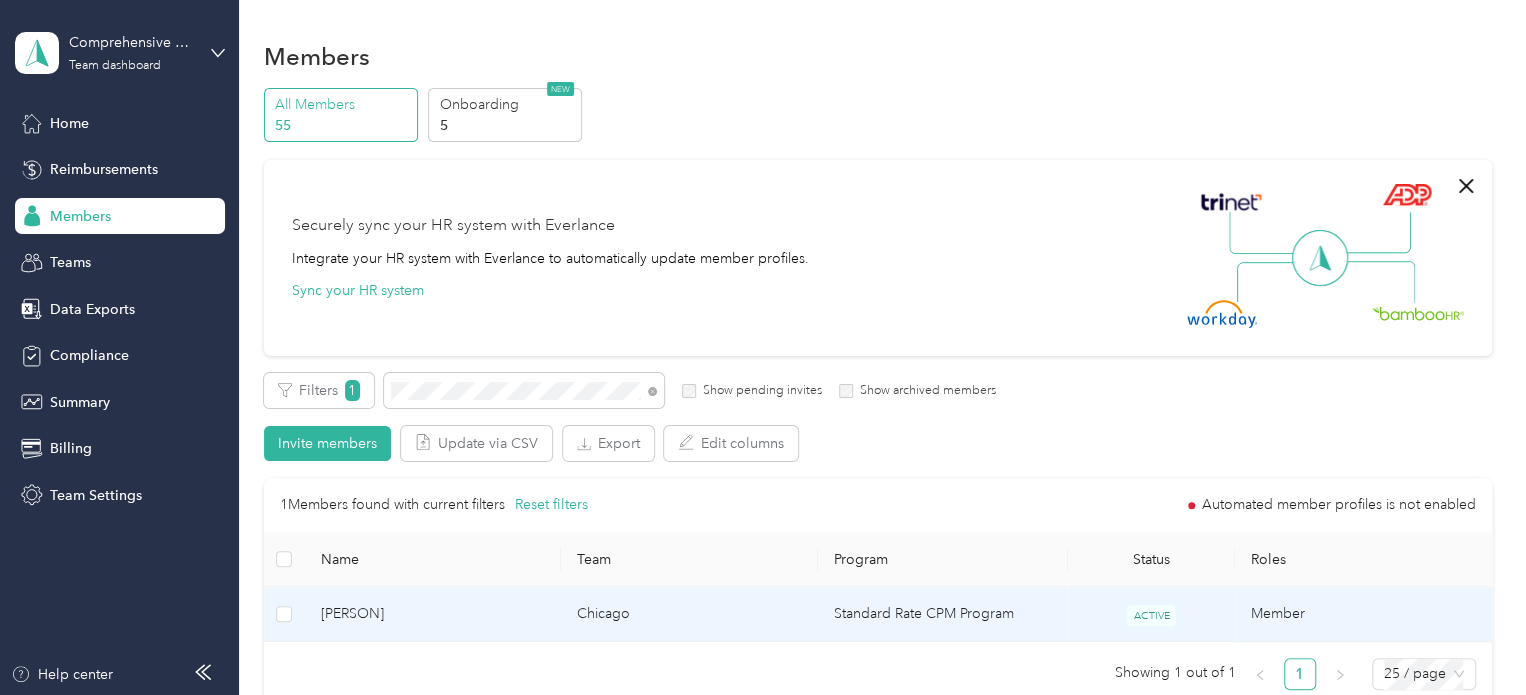 click on "[PERSON]" at bounding box center (433, 614) 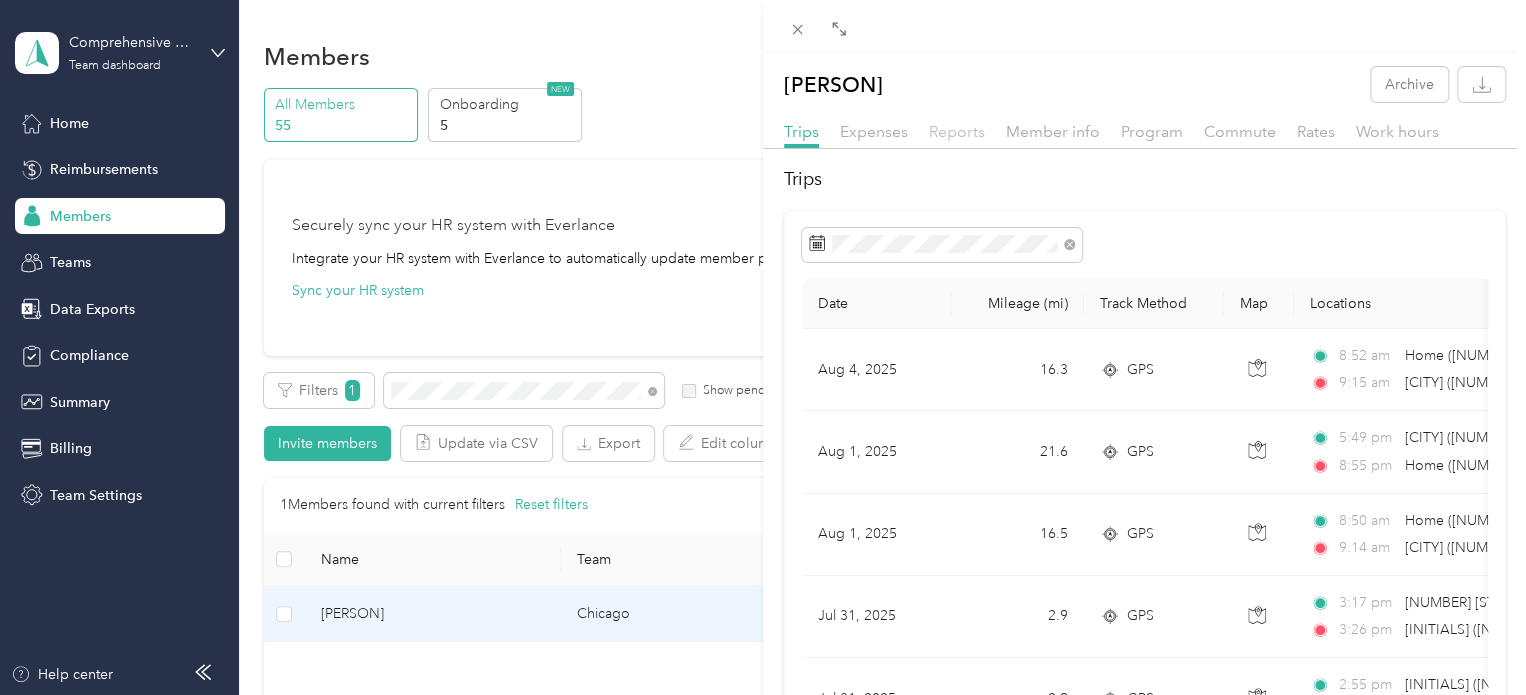click on "Reports" at bounding box center (957, 131) 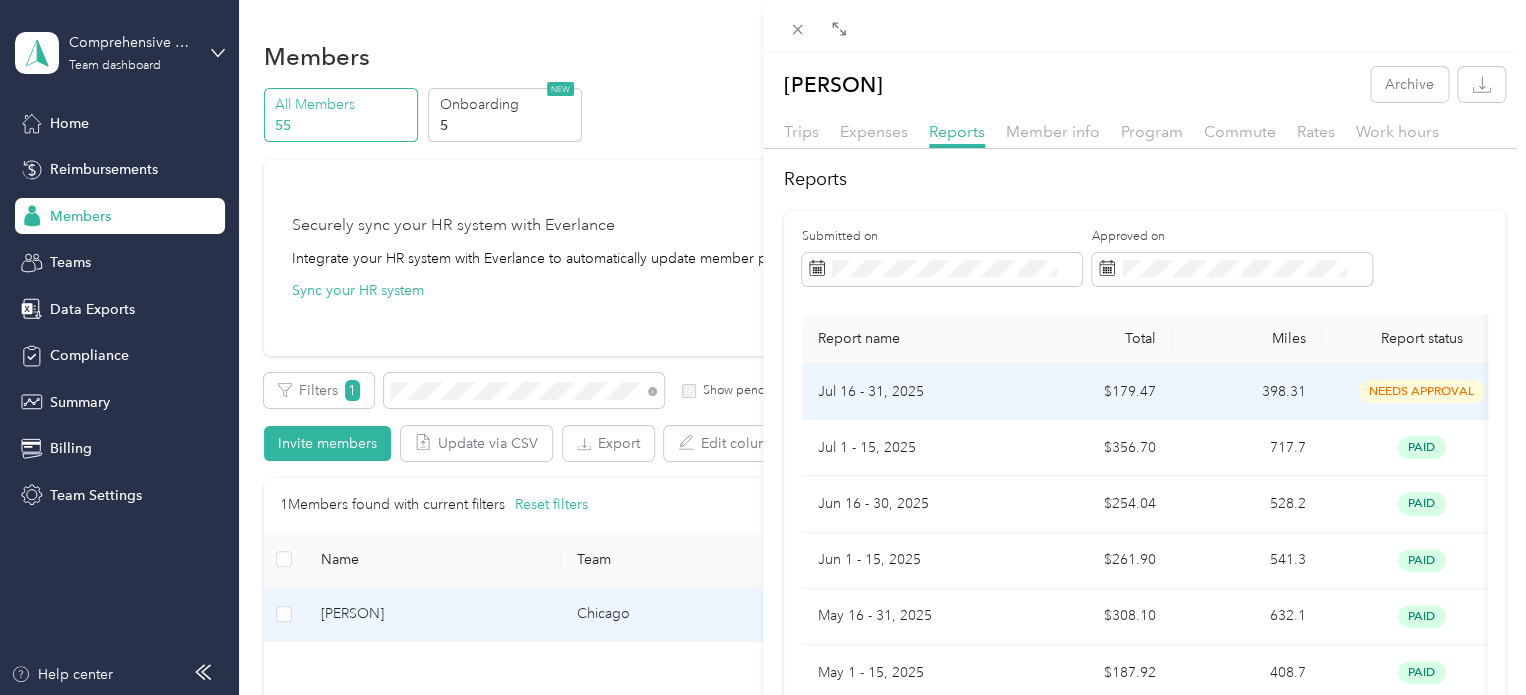 click on "Jul 16 - 31, 2025" at bounding box center (912, 392) 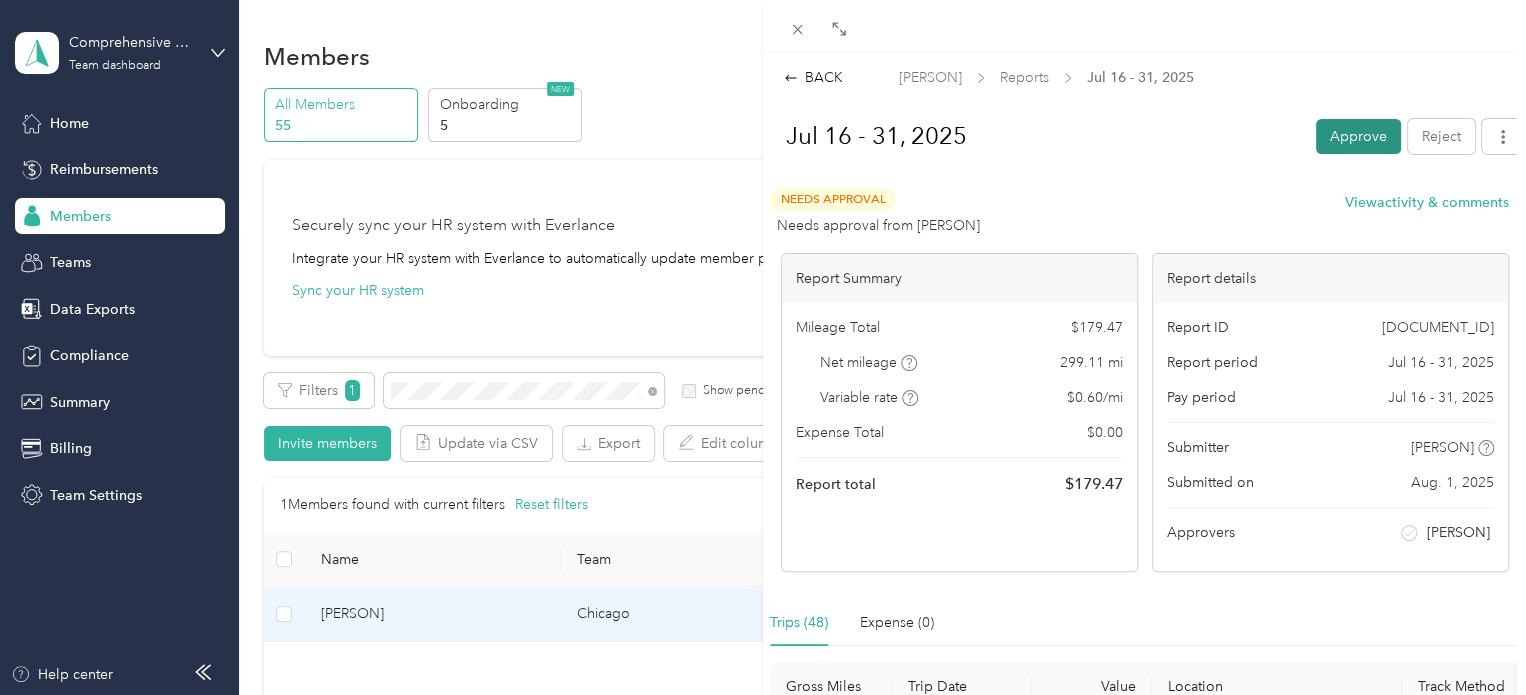 click on "Approve" at bounding box center (1358, 136) 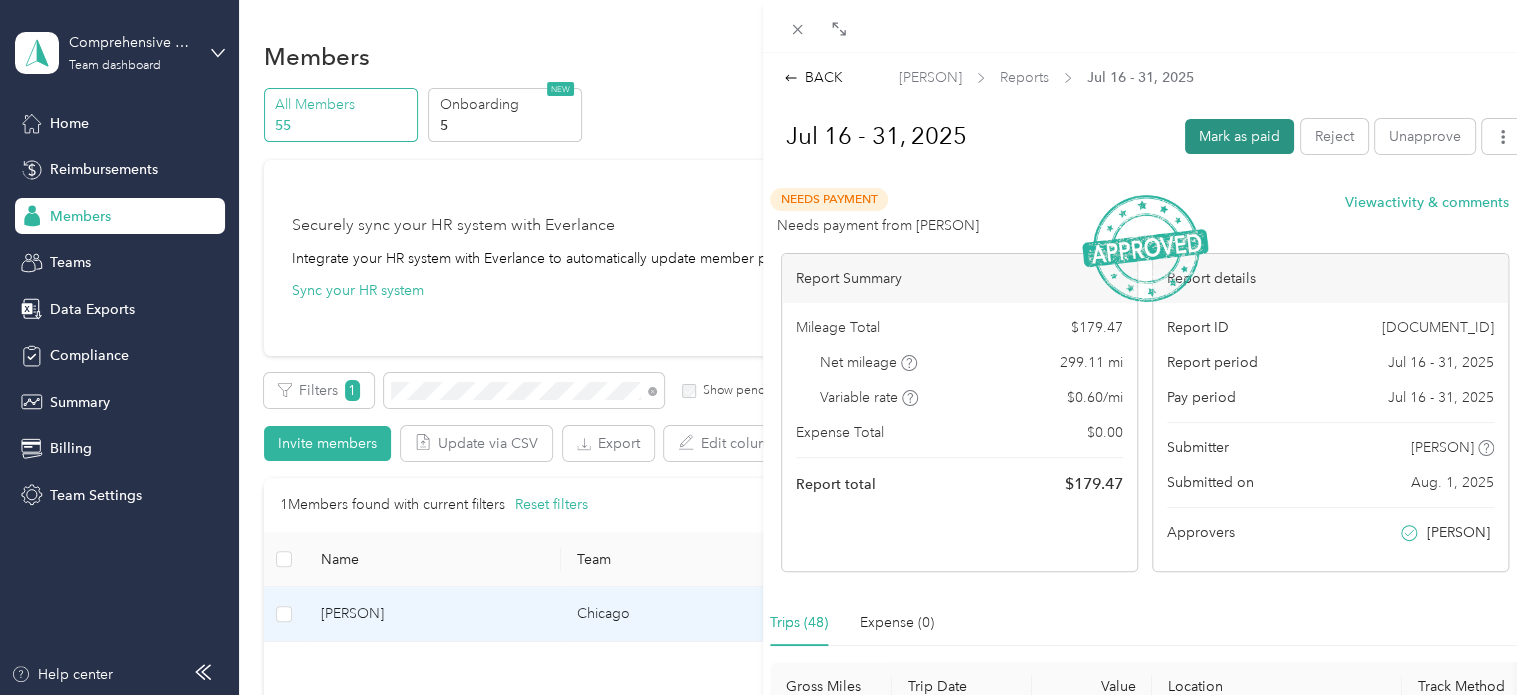 click on "Mark as paid" at bounding box center [1239, 136] 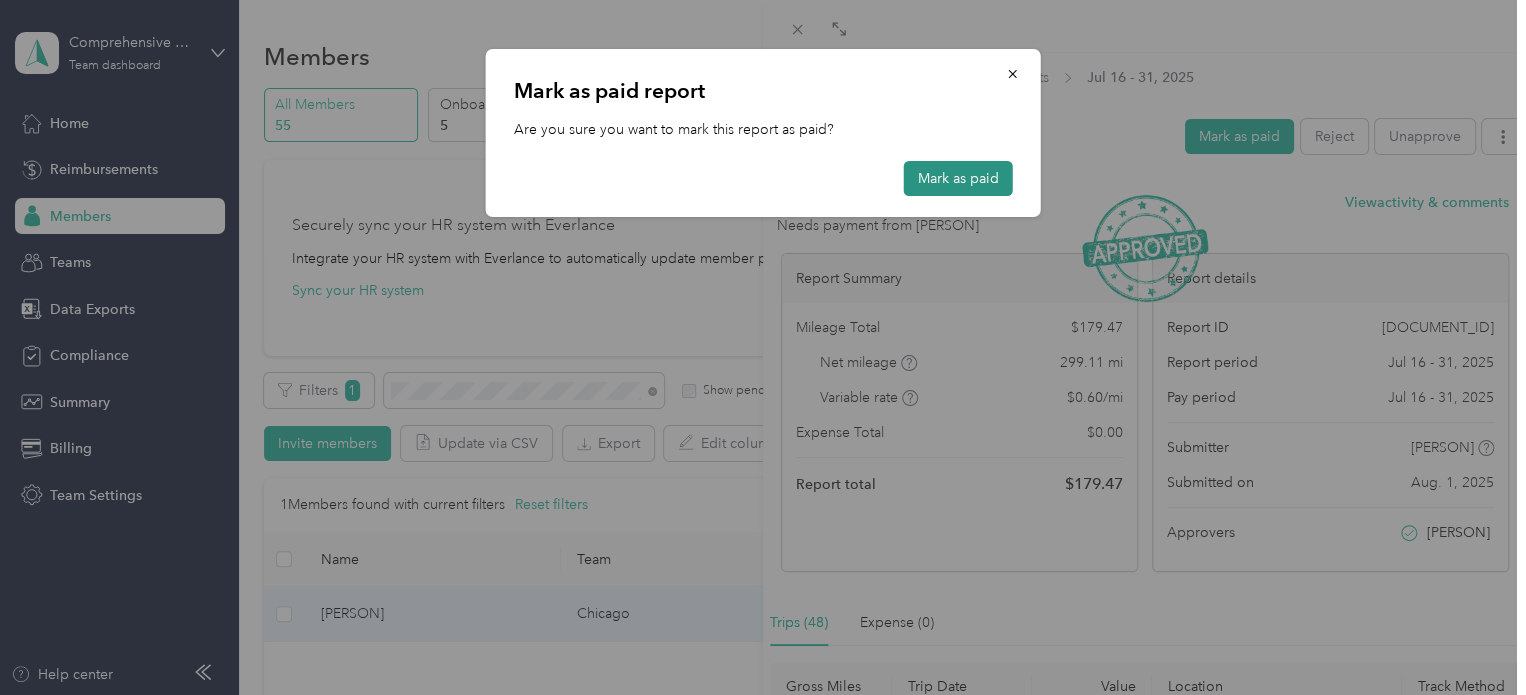 click on "Mark as paid" at bounding box center [958, 178] 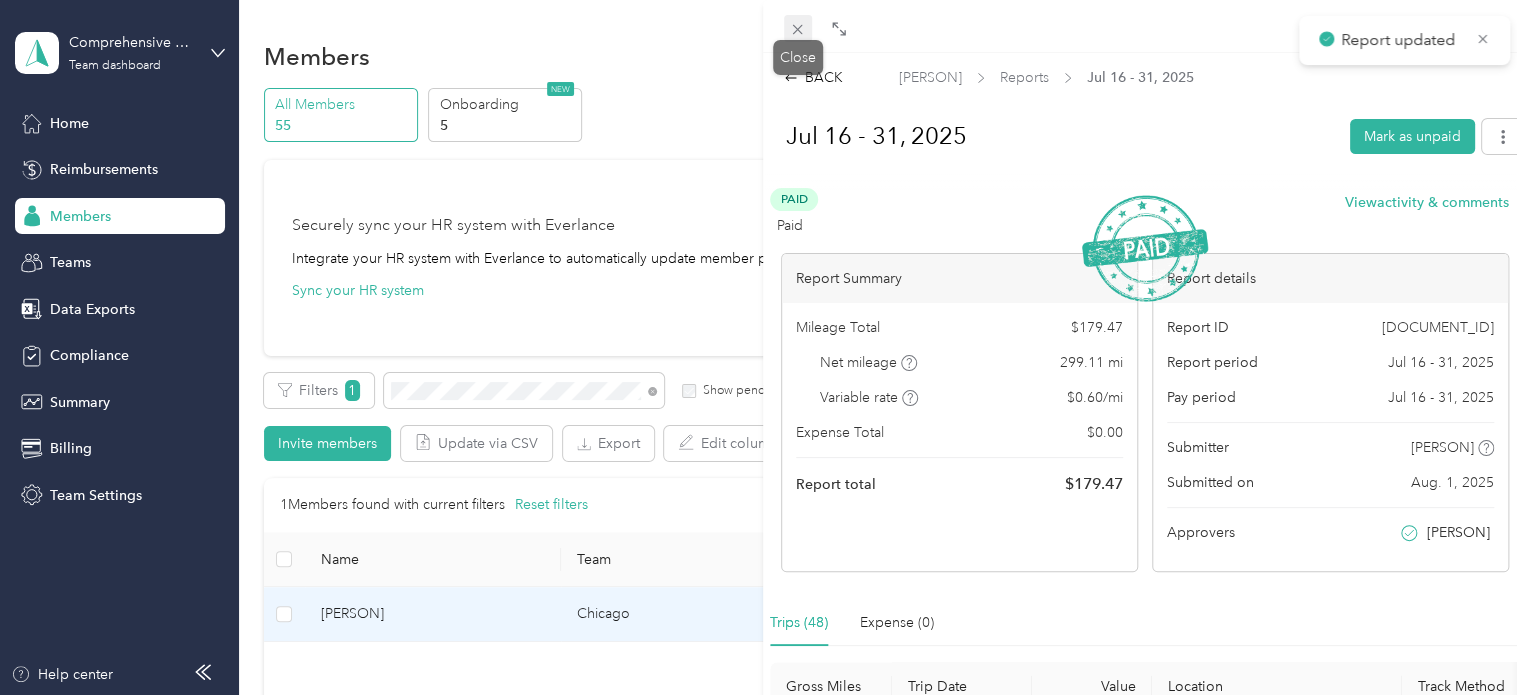 click 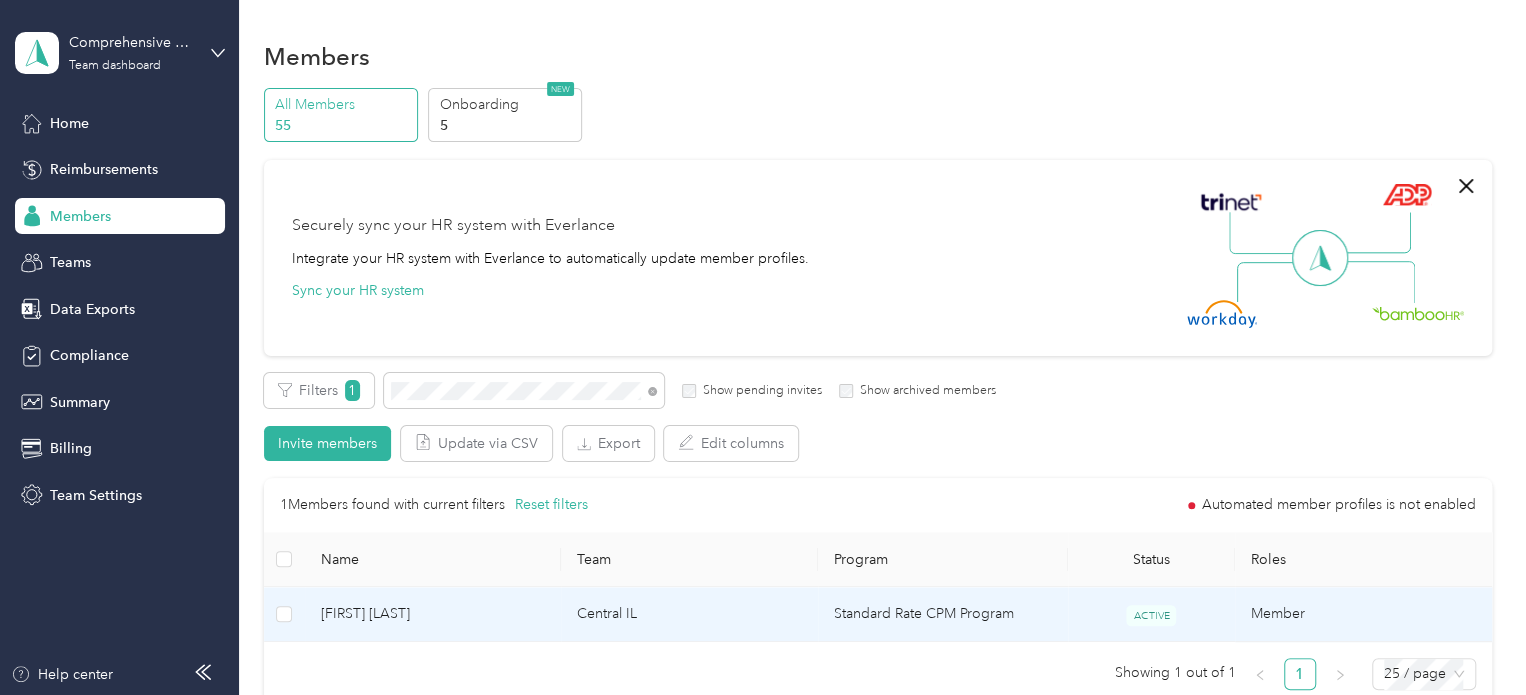 click on "[FIRST] [LAST]" at bounding box center (433, 614) 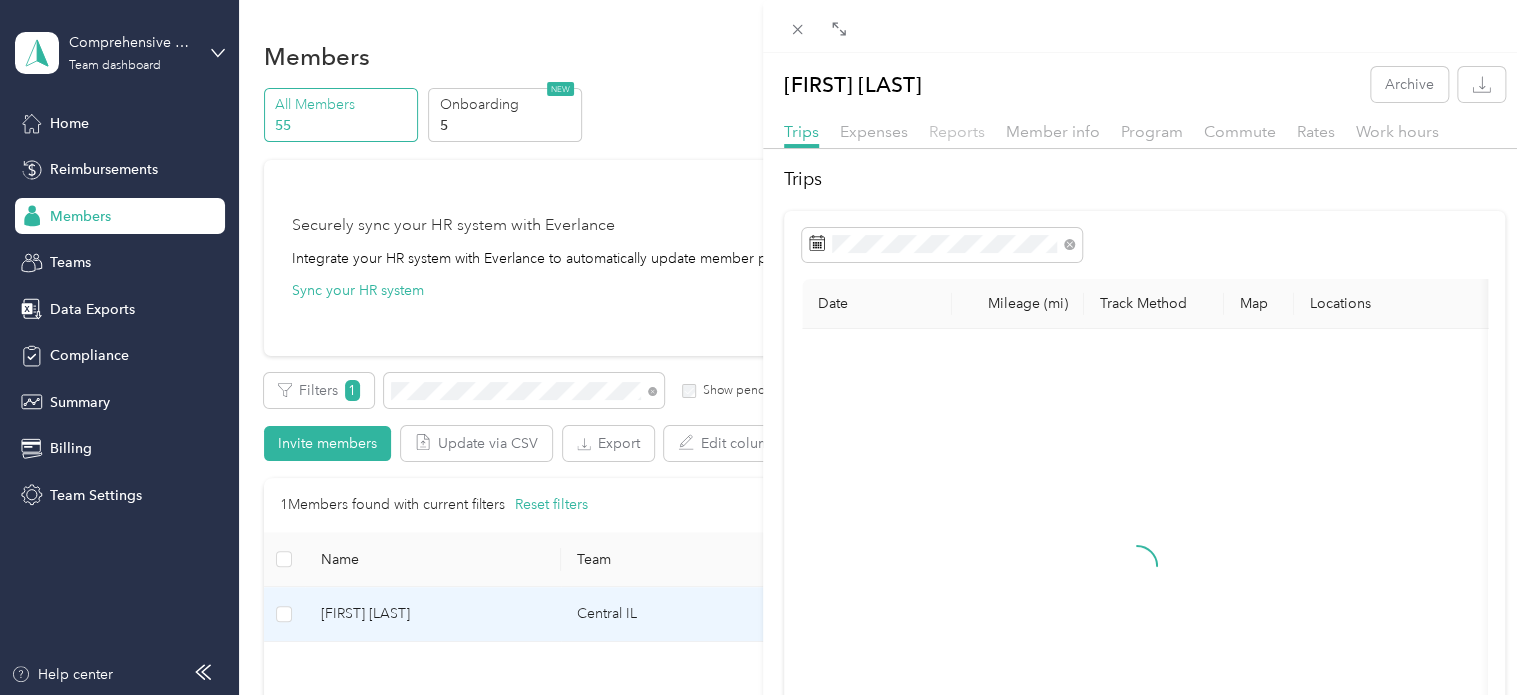 click on "Reports" at bounding box center [957, 131] 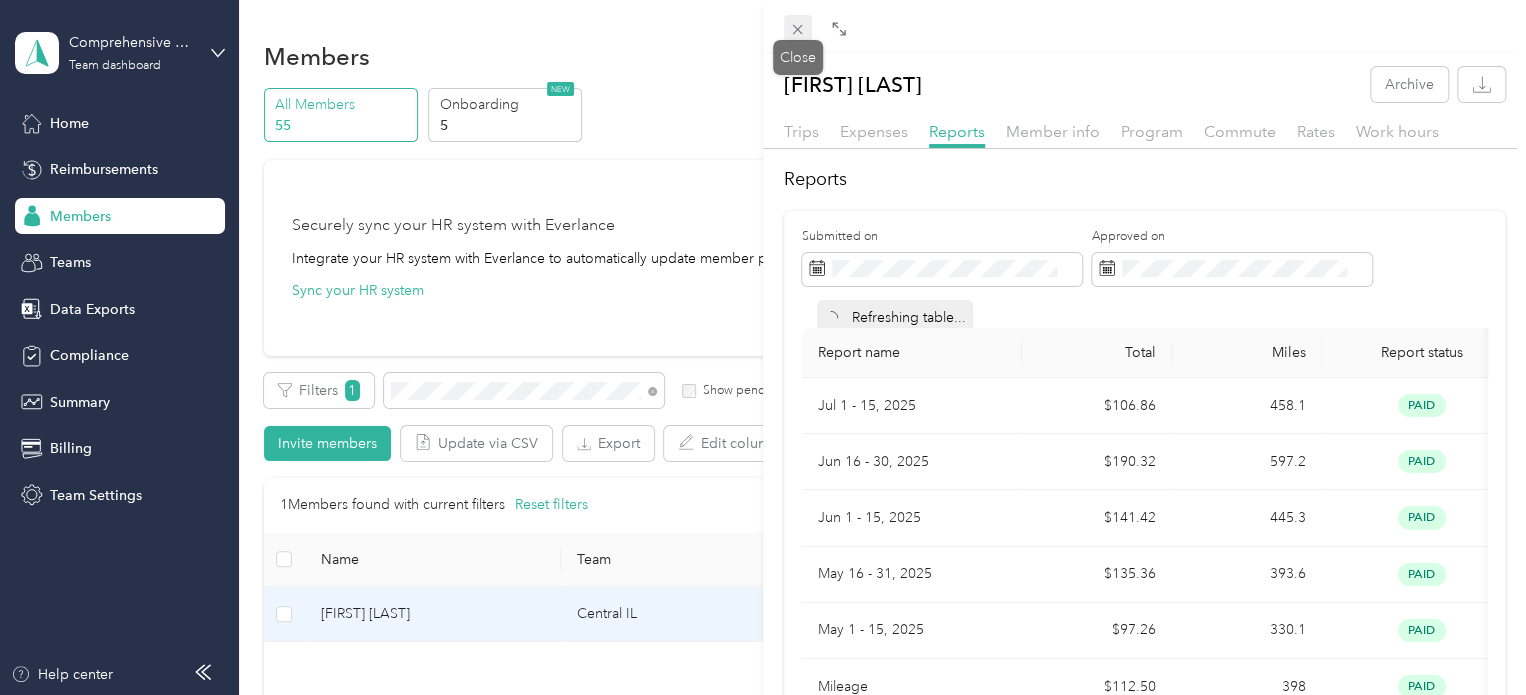 click 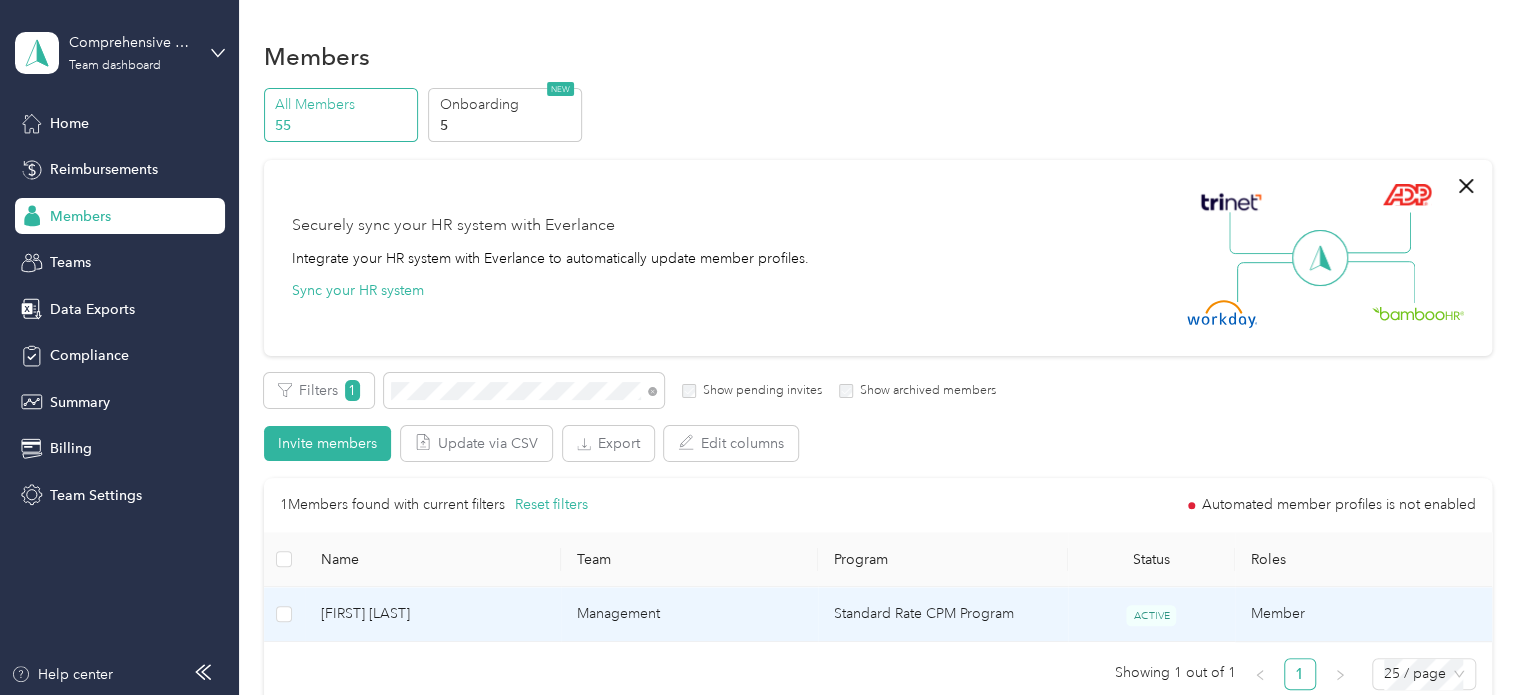 click on "[FIRST] [LAST]" at bounding box center (433, 614) 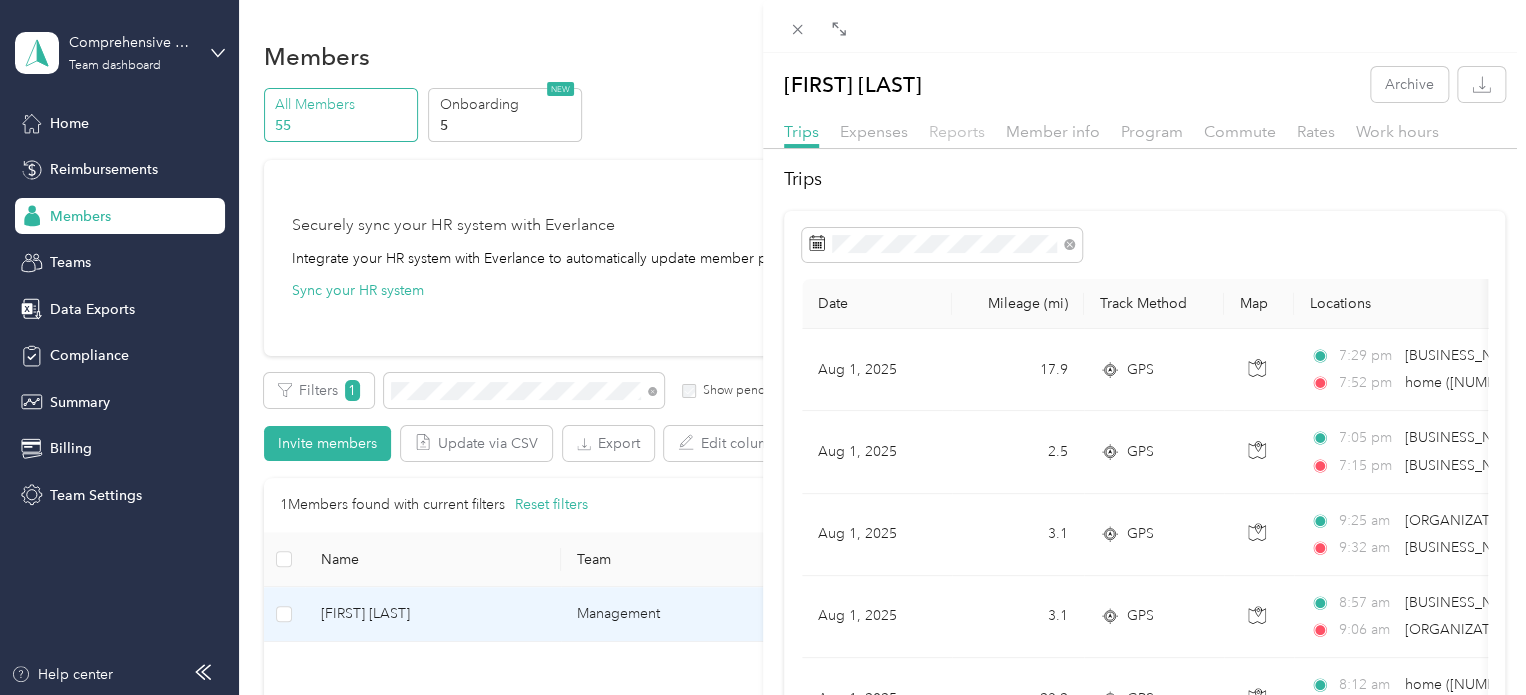 click on "Reports" at bounding box center [957, 131] 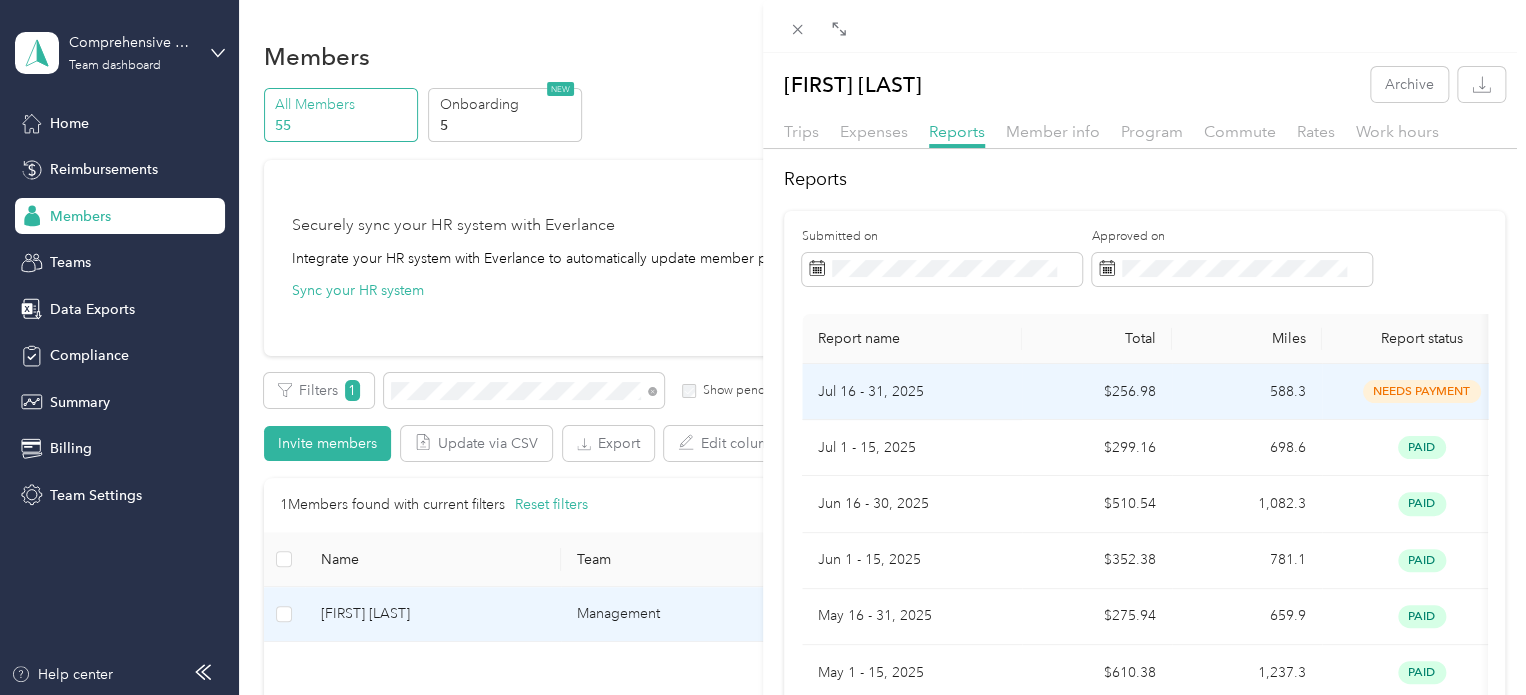 click on "Jul 16 - 31, 2025" at bounding box center [912, 392] 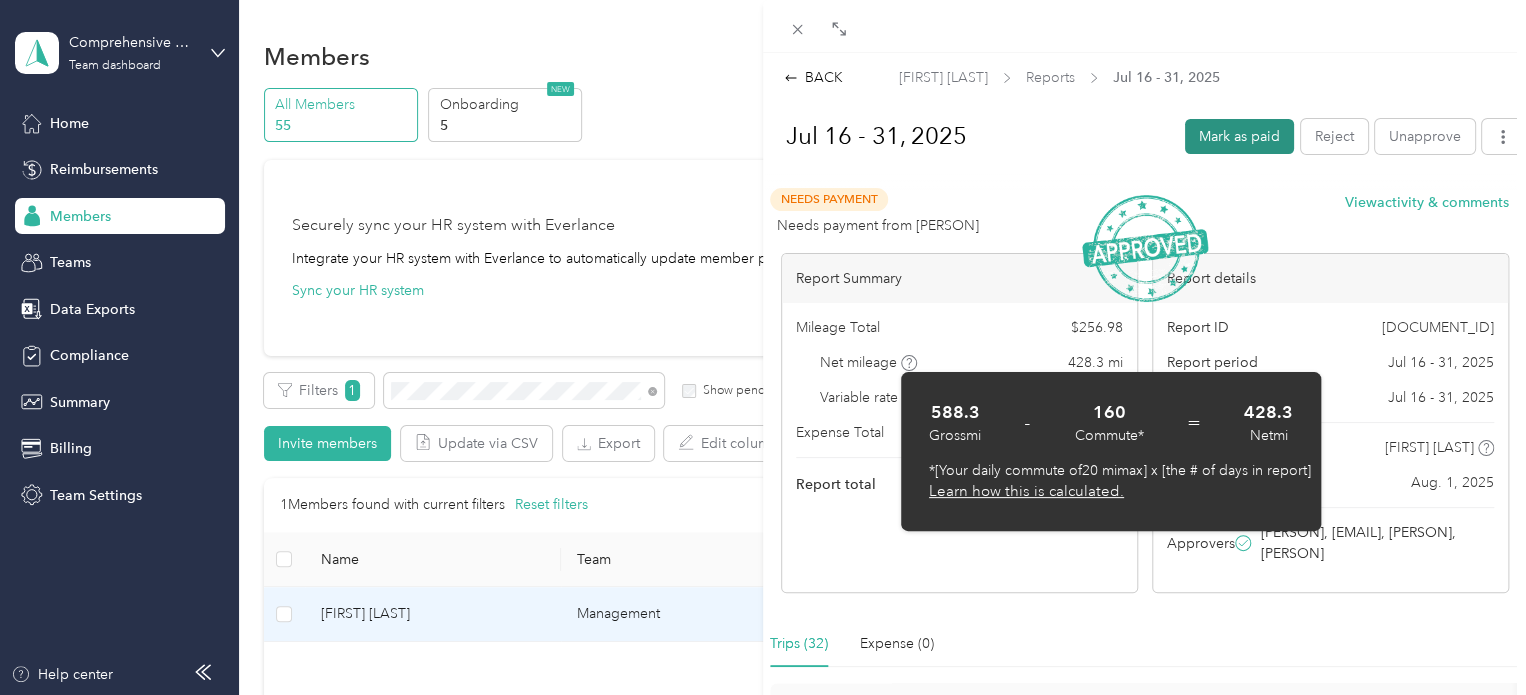 click on "Mark as paid" at bounding box center (1239, 136) 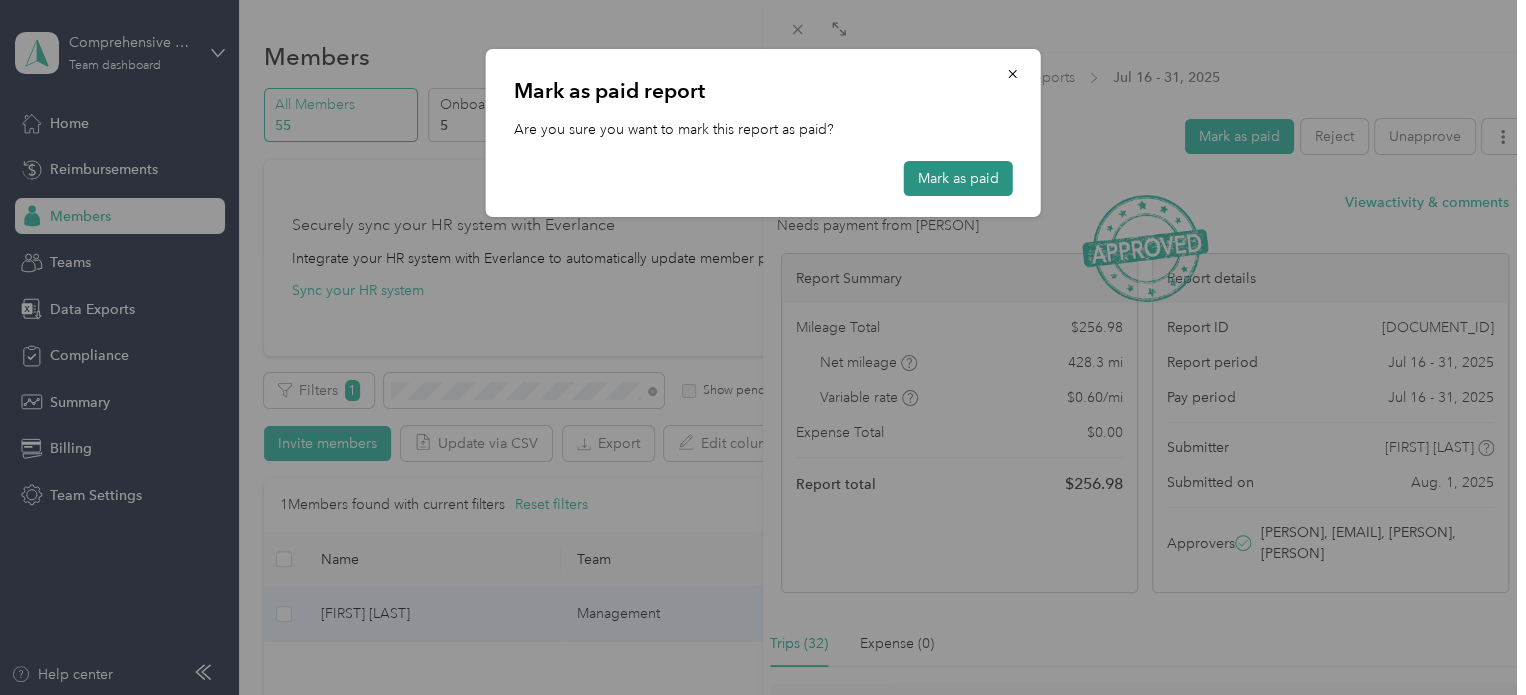 click on "Mark as paid" at bounding box center (958, 178) 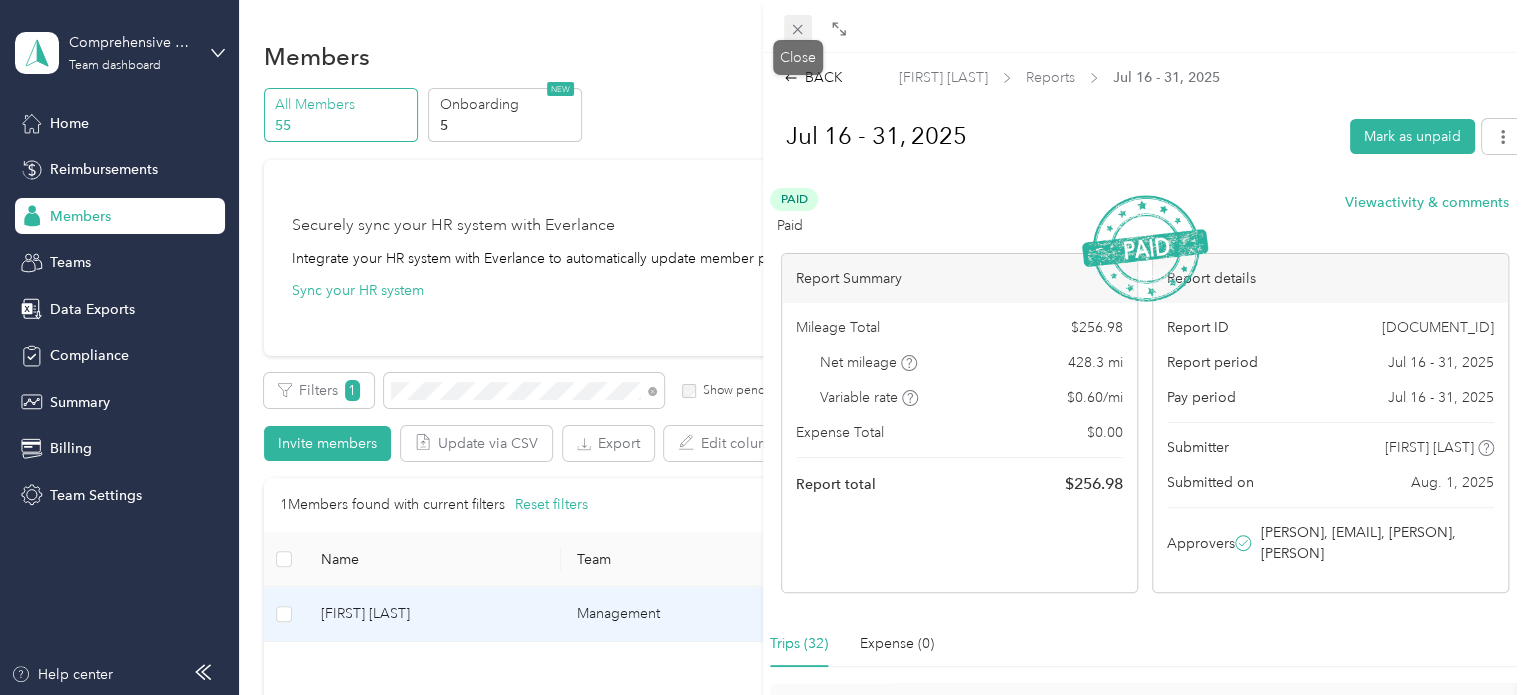click 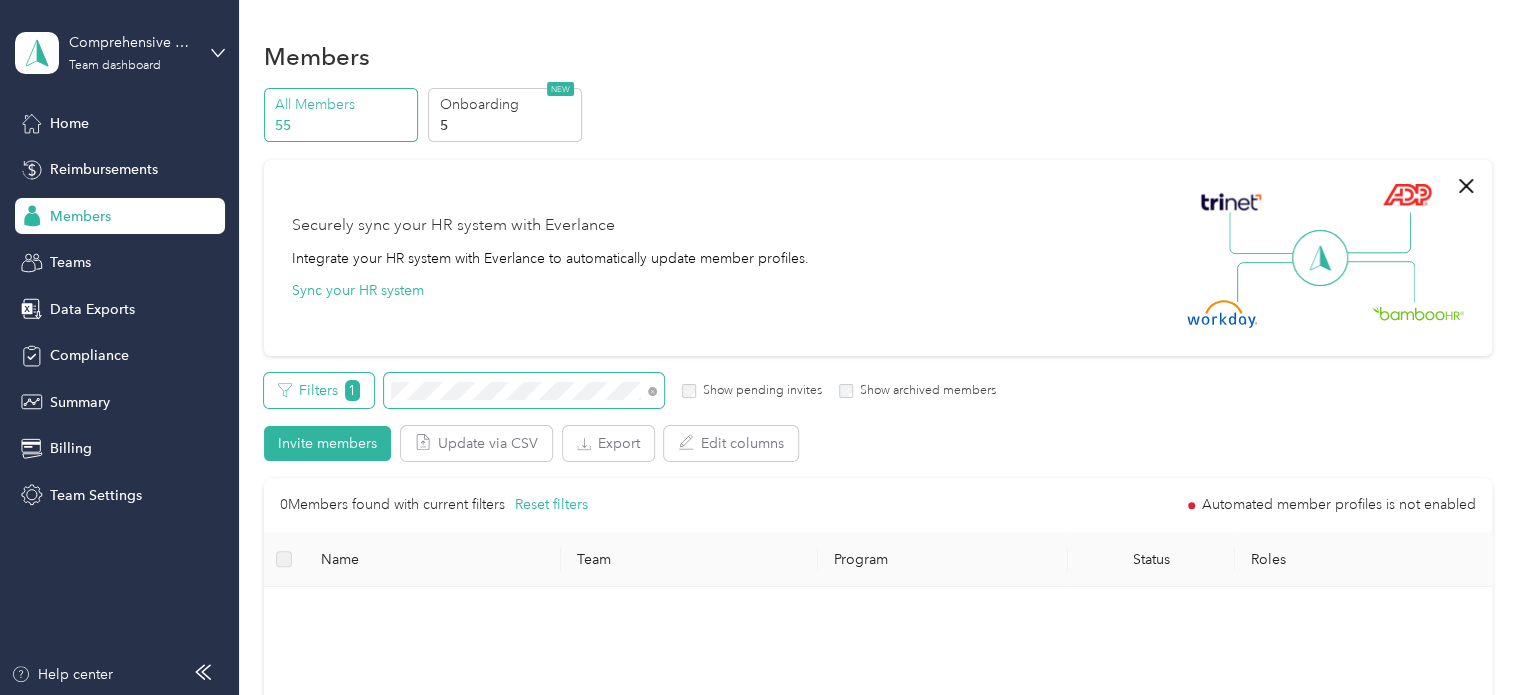 click on "Filters 1 Show pending invites Show archived members" at bounding box center (630, 390) 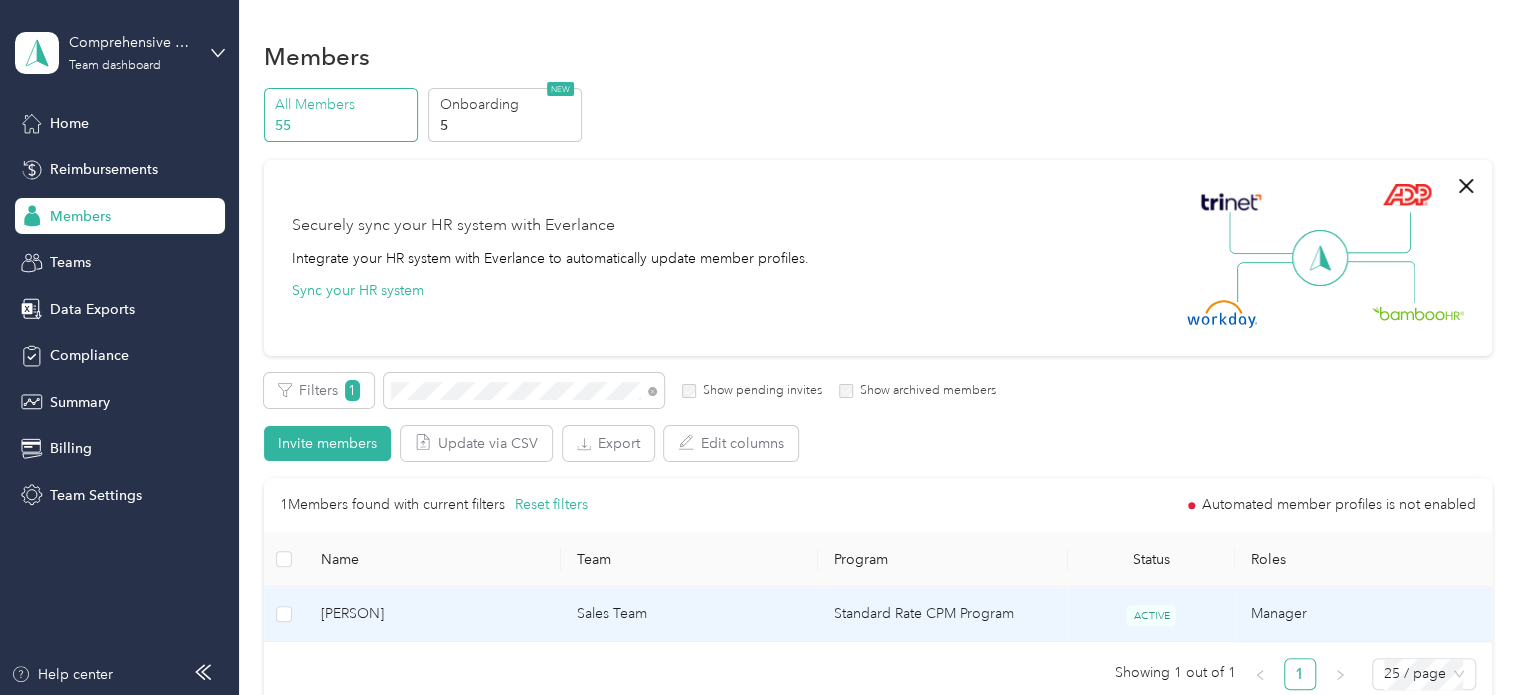 click on "[PERSON]" at bounding box center (433, 614) 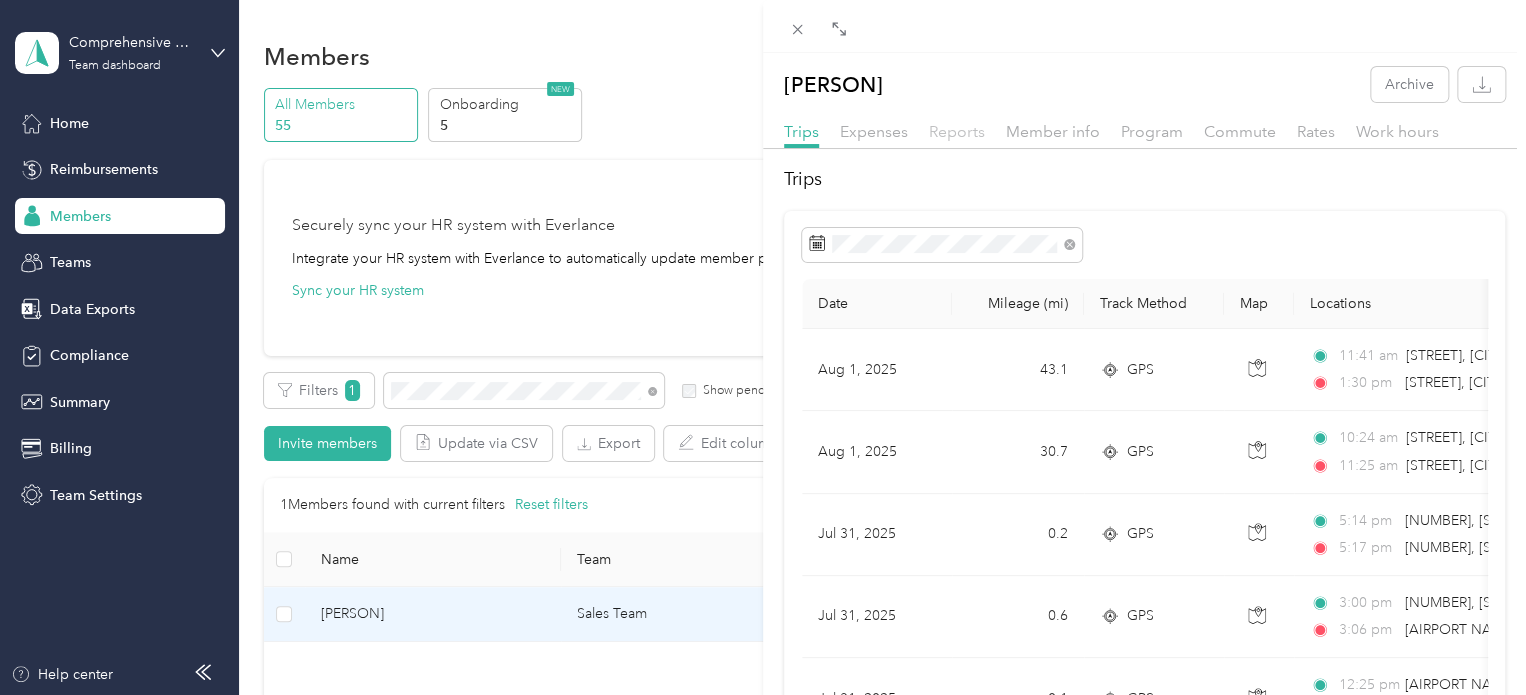 click on "Reports" at bounding box center [957, 131] 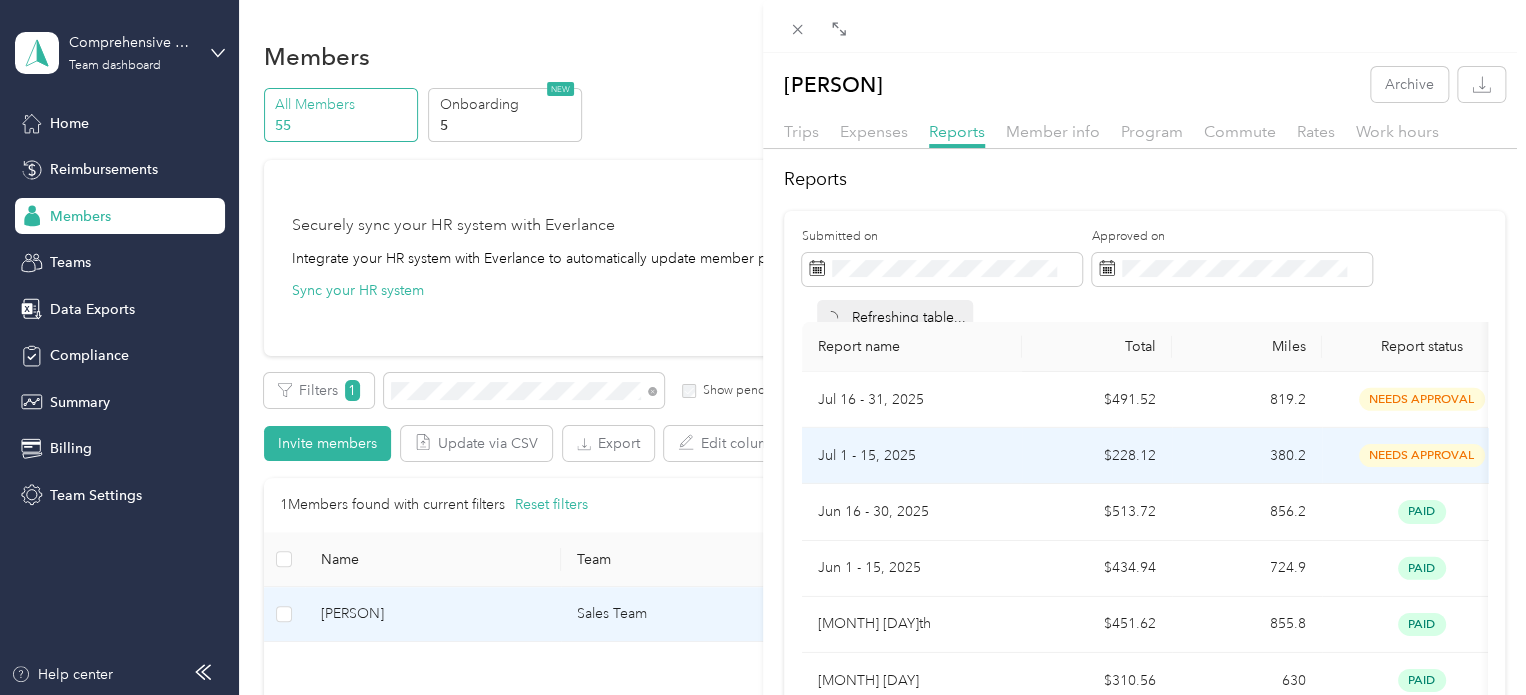 click on "Jul 1 - 15, 2025" at bounding box center [912, 456] 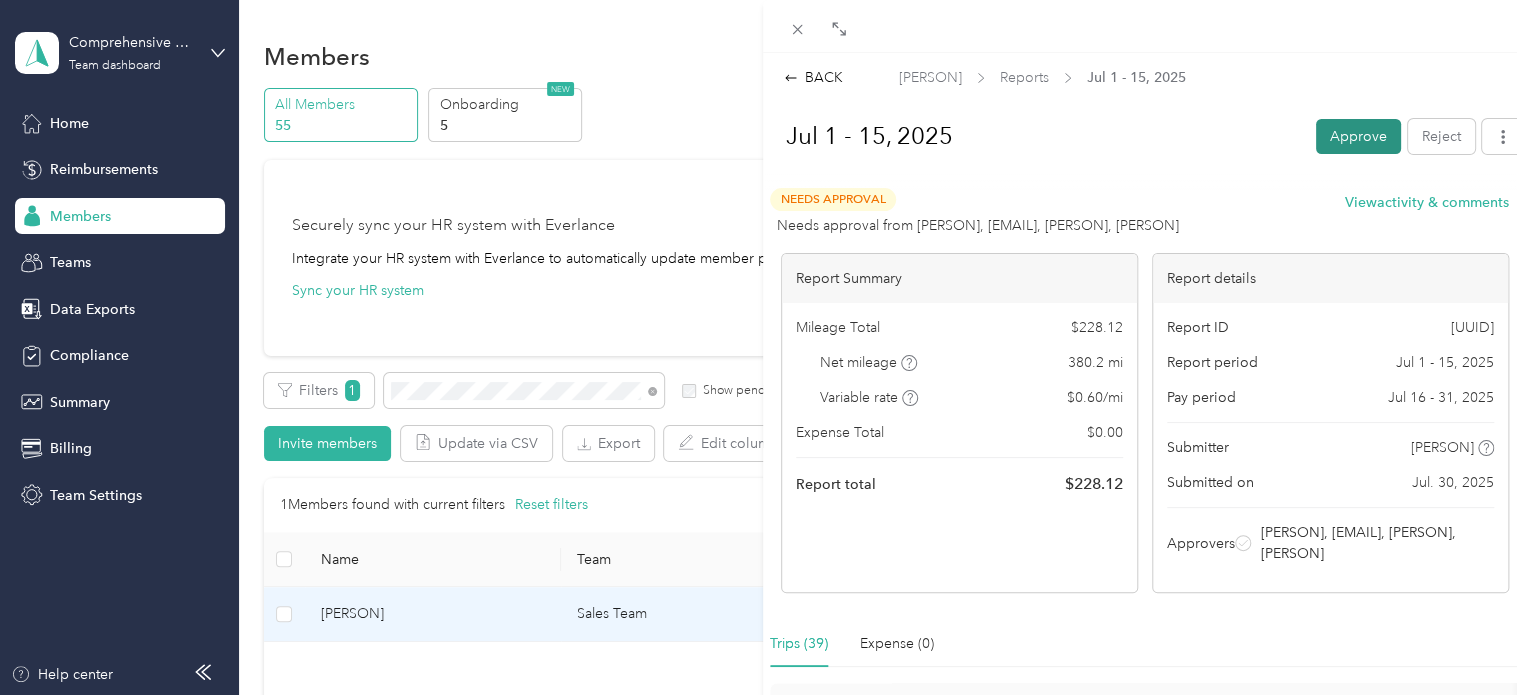click on "Approve" at bounding box center [1358, 136] 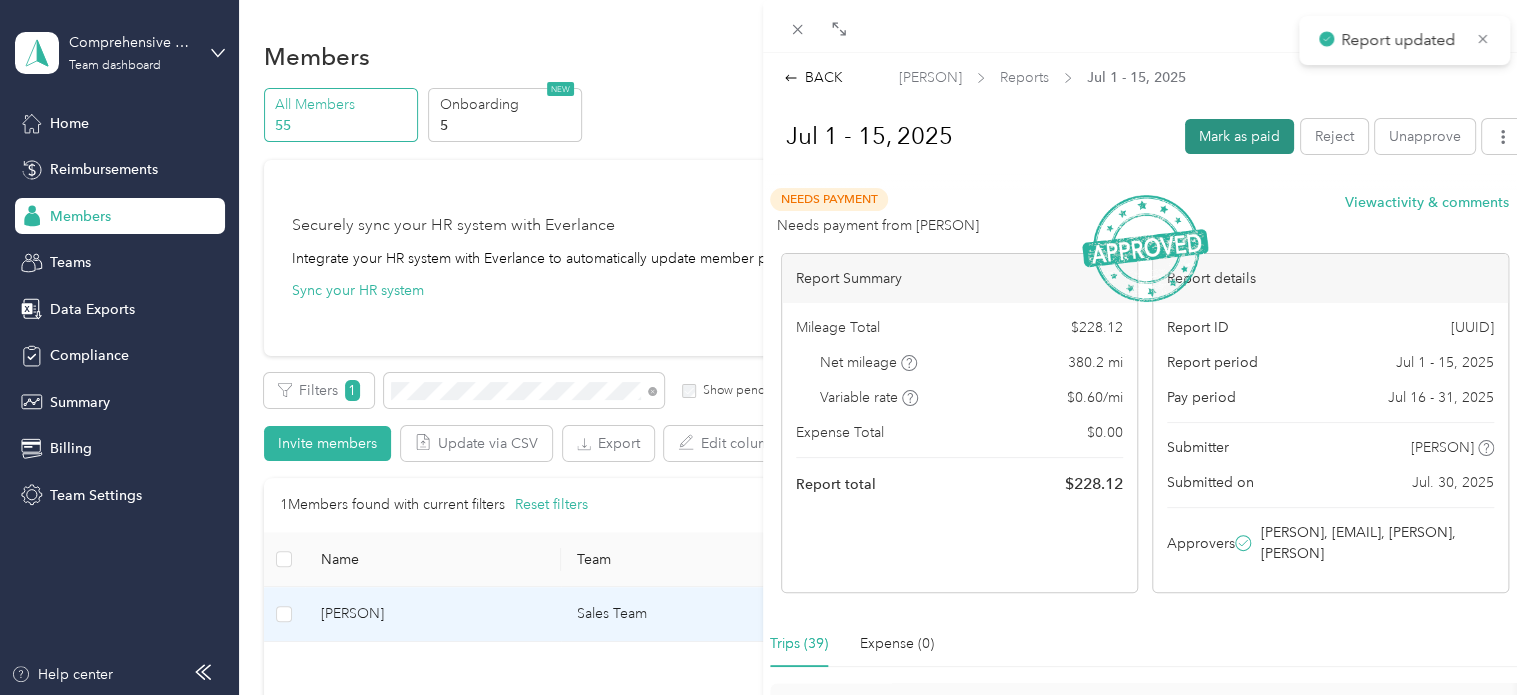 click on "Mark as paid" at bounding box center (1239, 136) 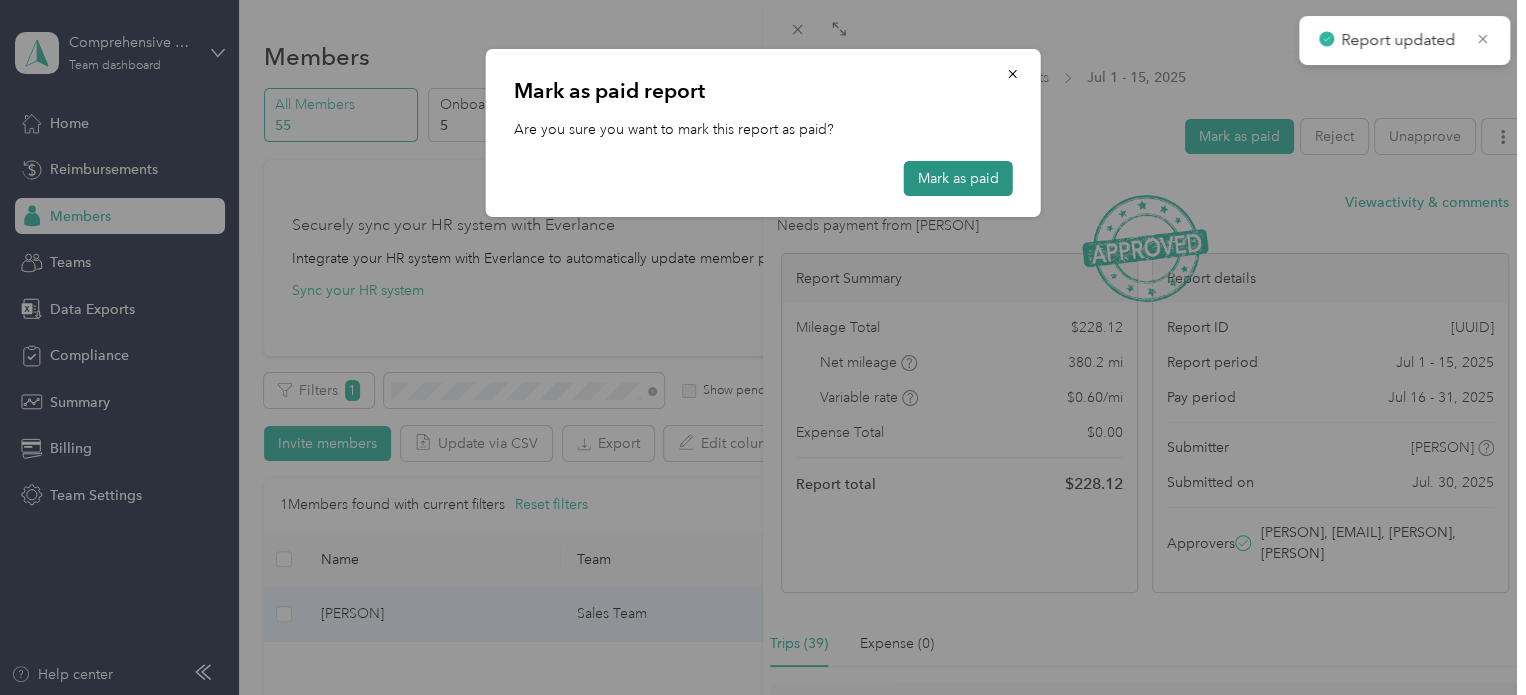 click on "Mark as paid" at bounding box center (958, 178) 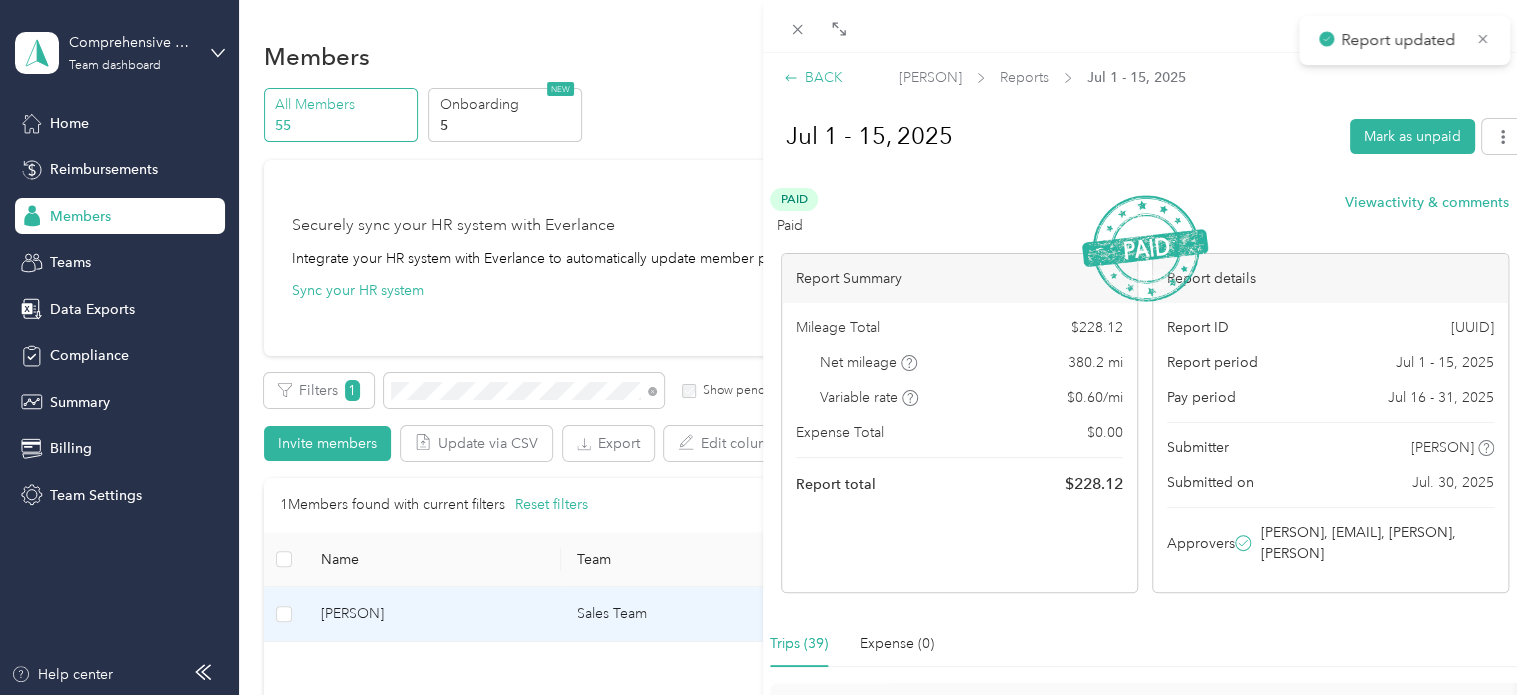click on "BACK" at bounding box center [813, 77] 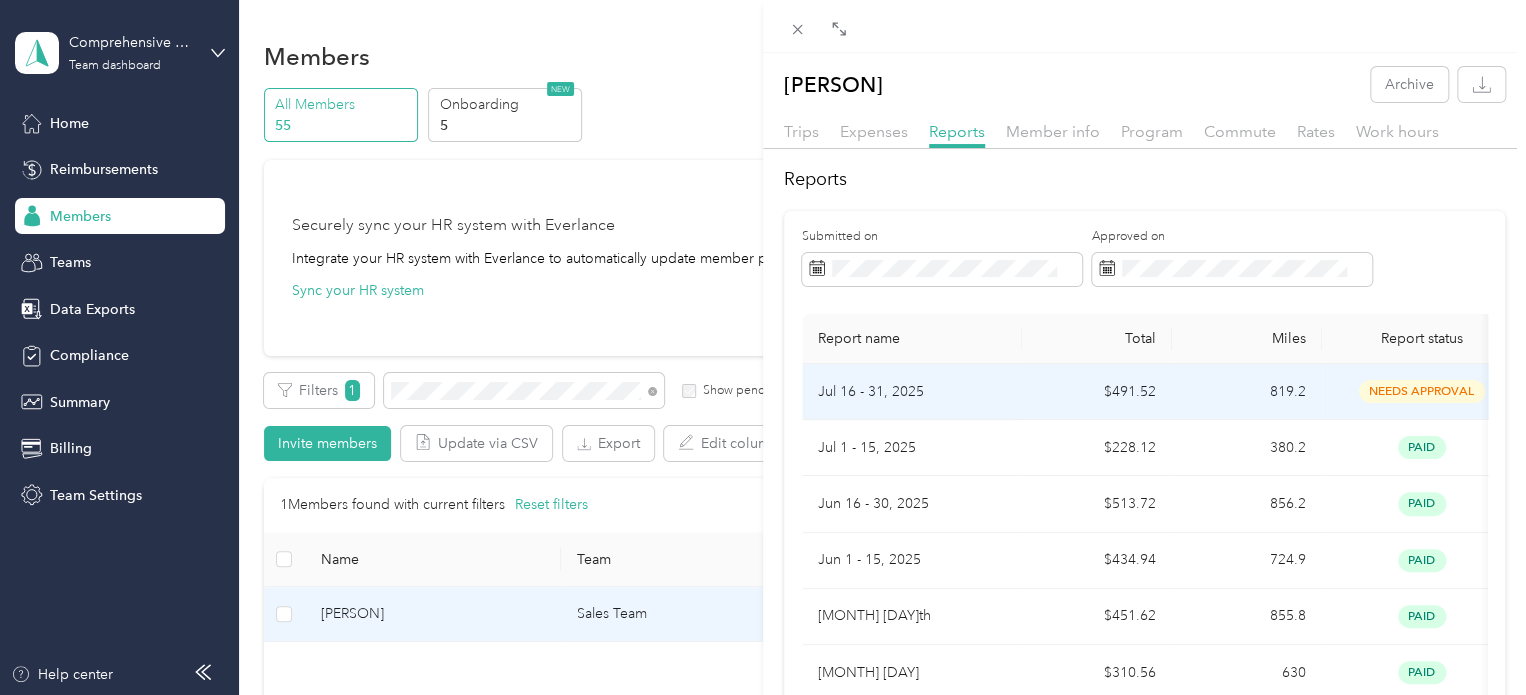 click on "Jul 16 - 31, 2025" at bounding box center [912, 392] 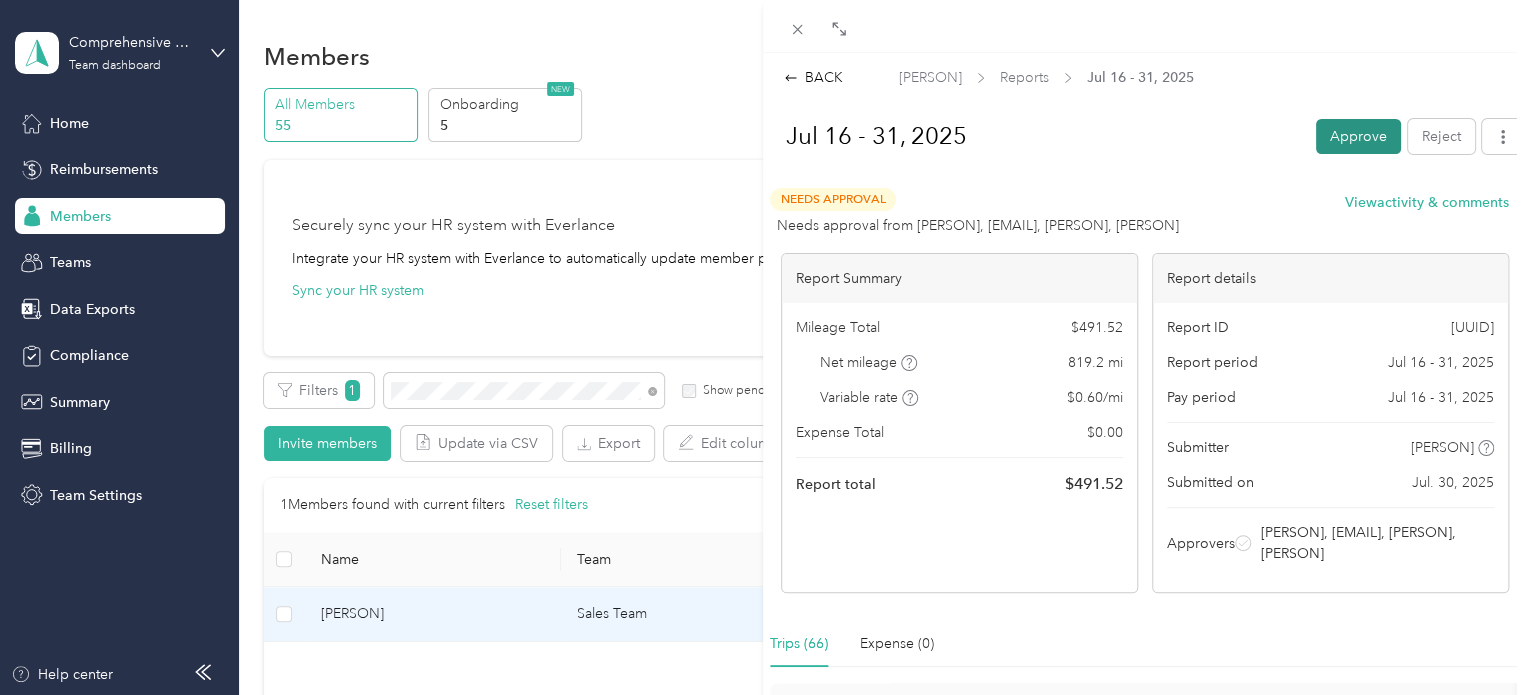click on "Approve" at bounding box center [1358, 136] 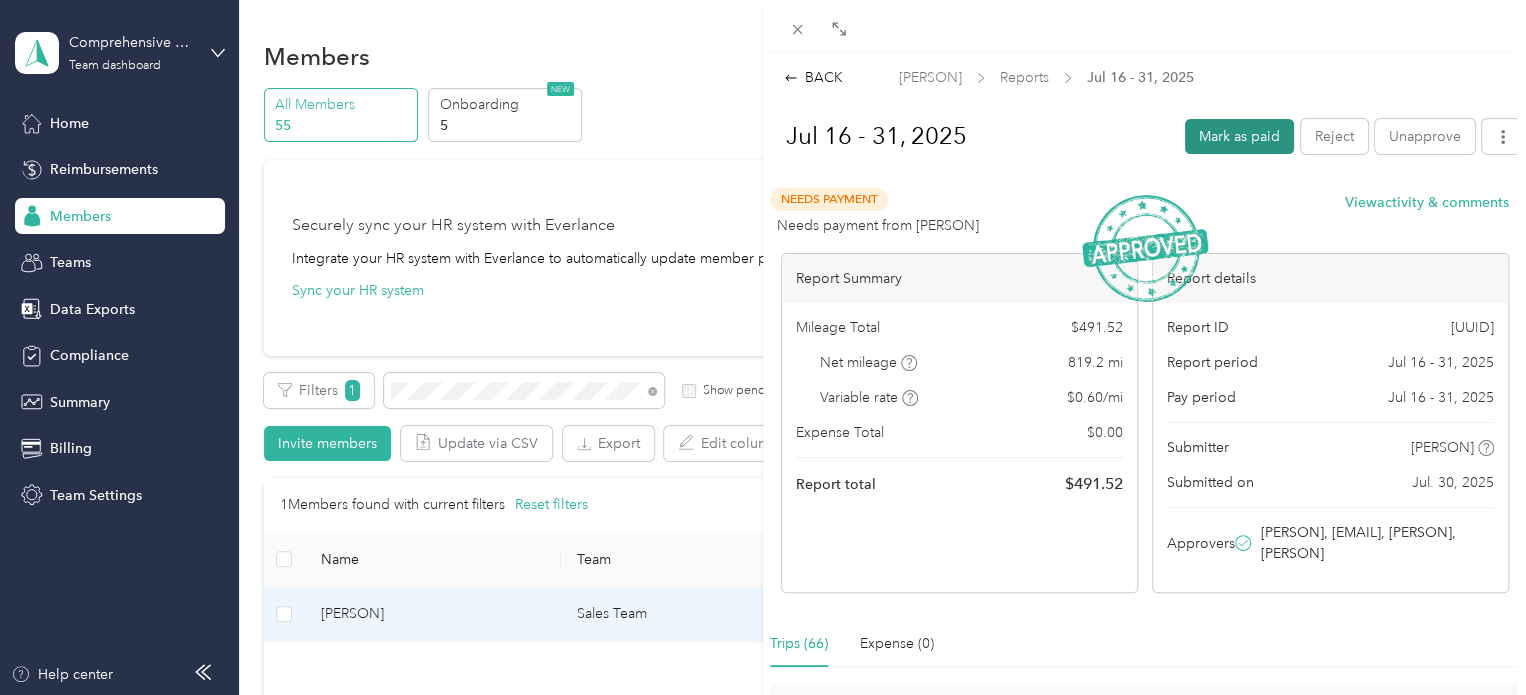 click on "Mark as paid" at bounding box center (1239, 136) 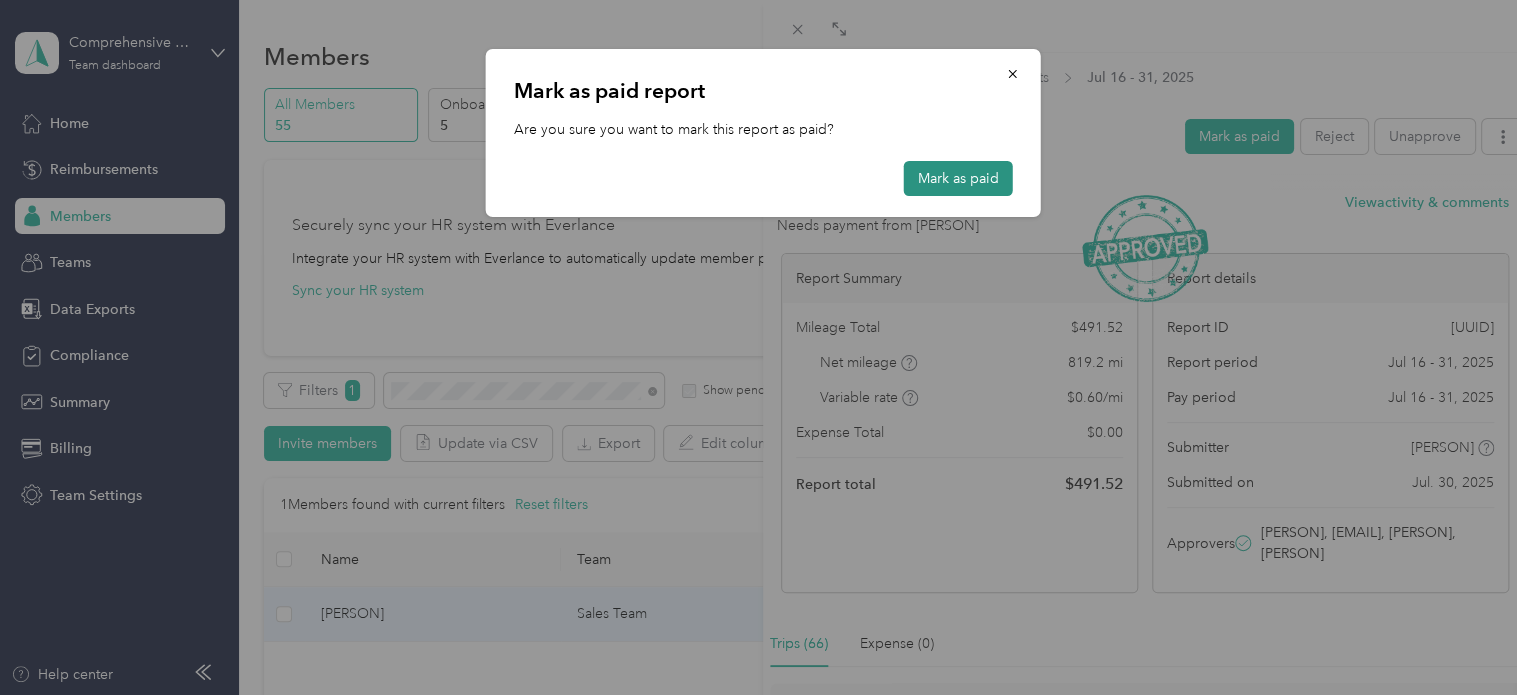 click on "Mark as paid" at bounding box center [958, 178] 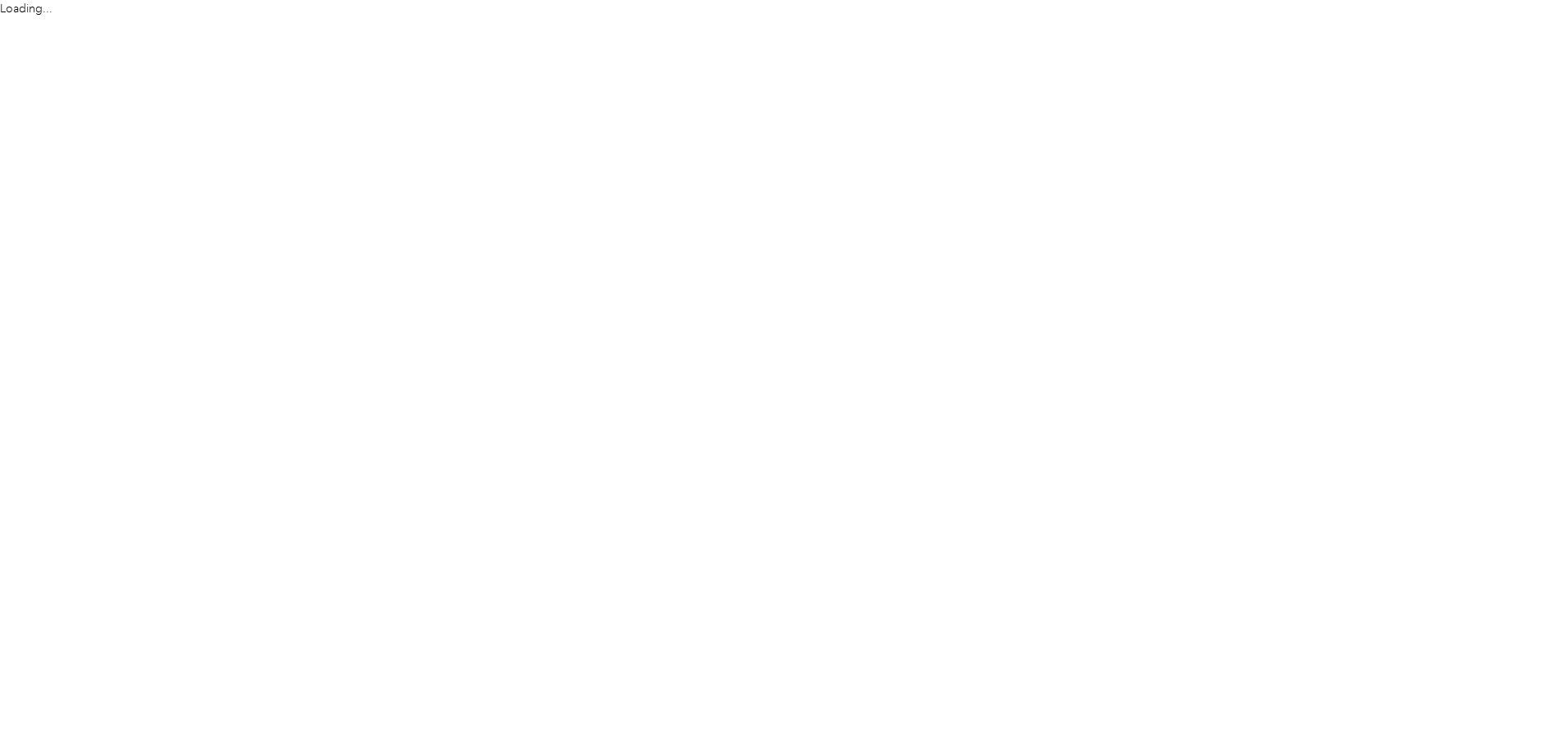 scroll, scrollTop: 0, scrollLeft: 0, axis: both 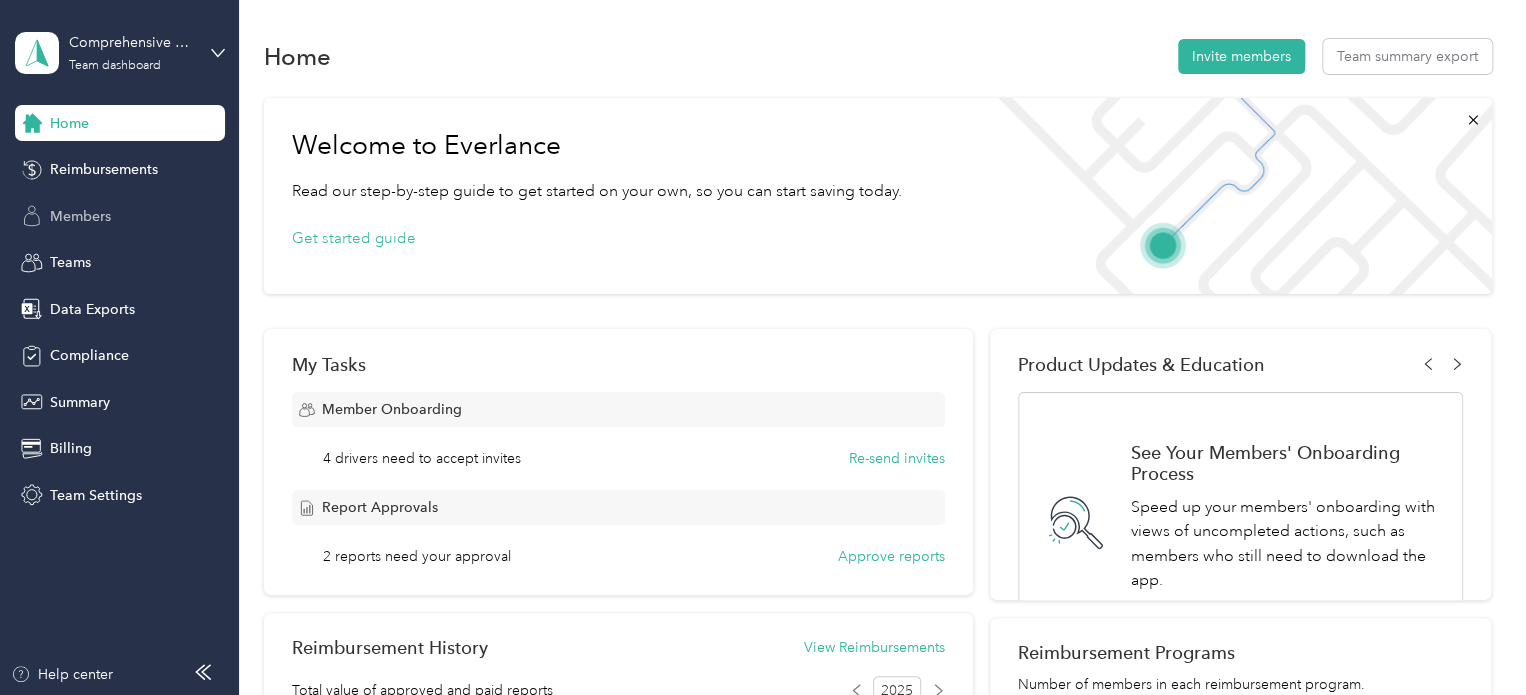 click on "Members" at bounding box center (120, 216) 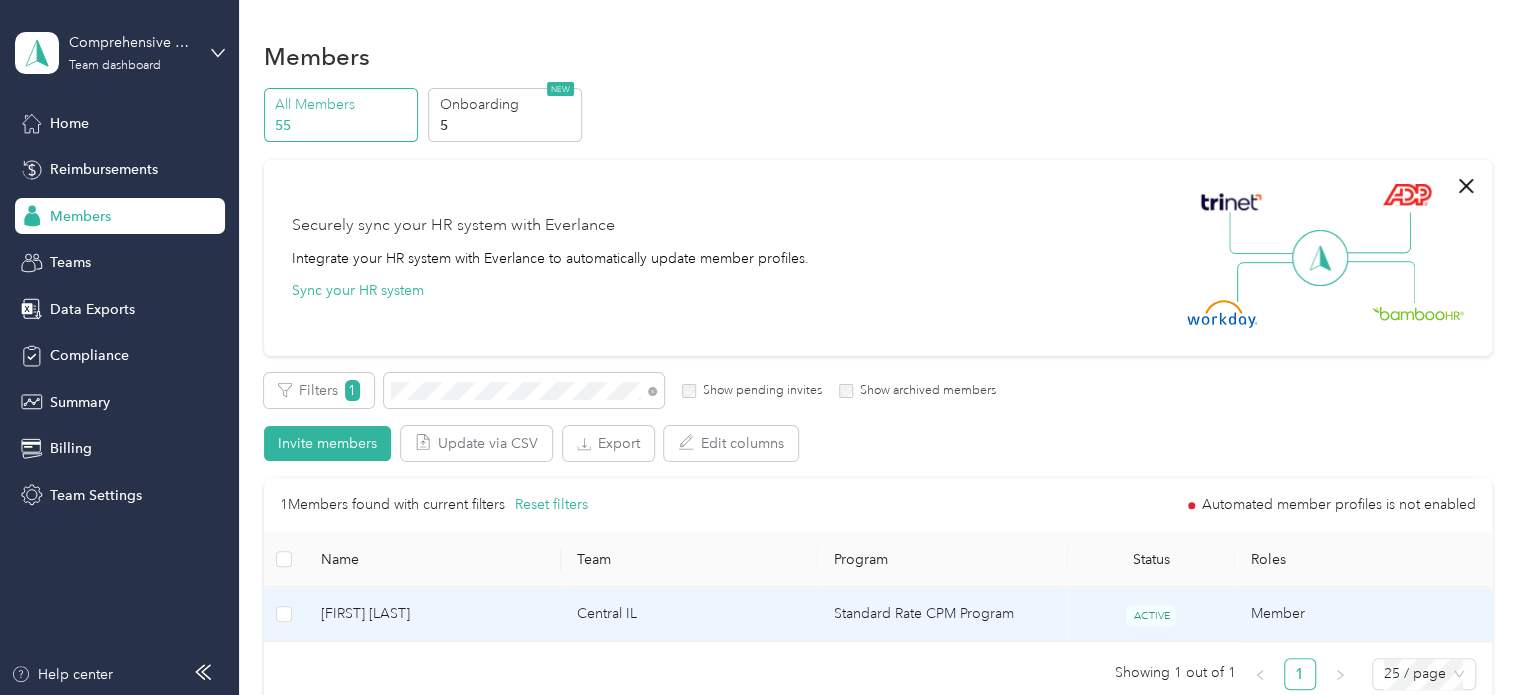 click on "[FIRST] [LAST]" at bounding box center [433, 614] 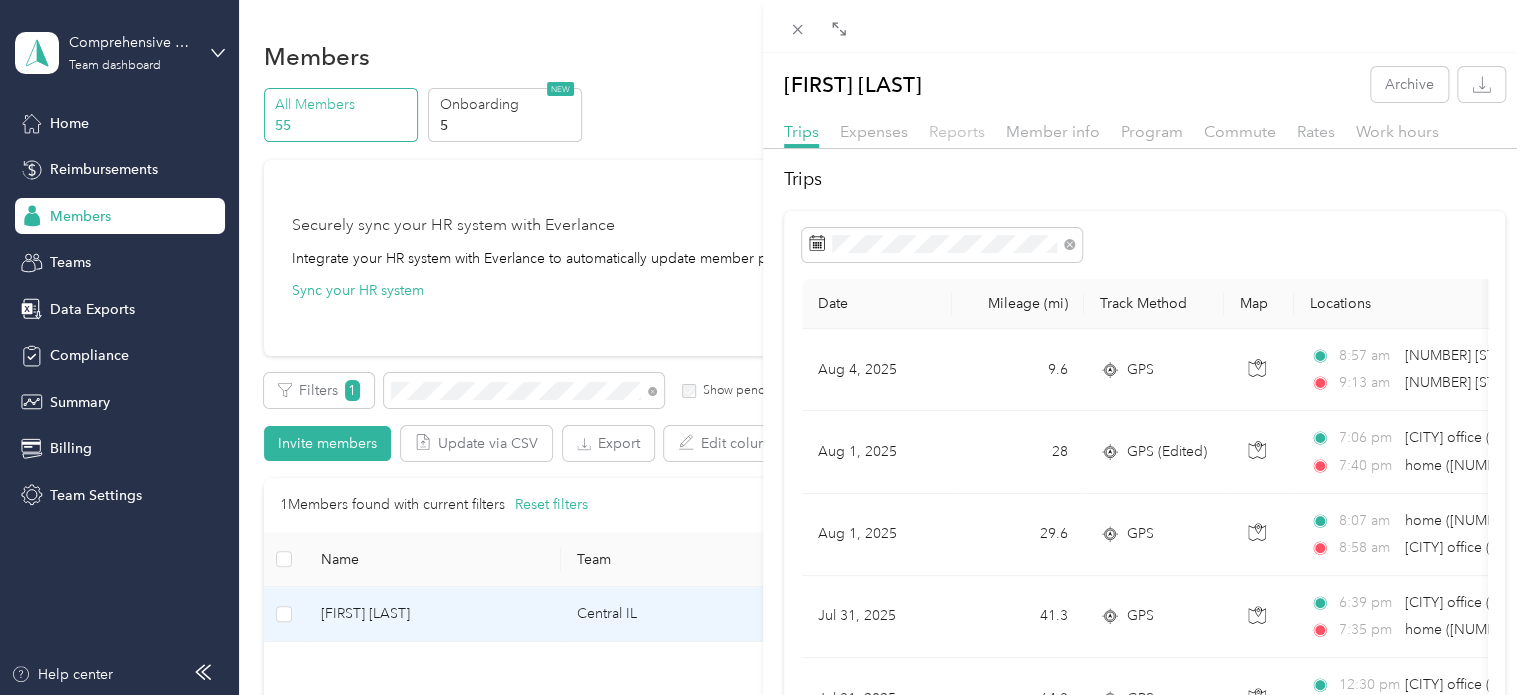 click on "Reports" at bounding box center (957, 131) 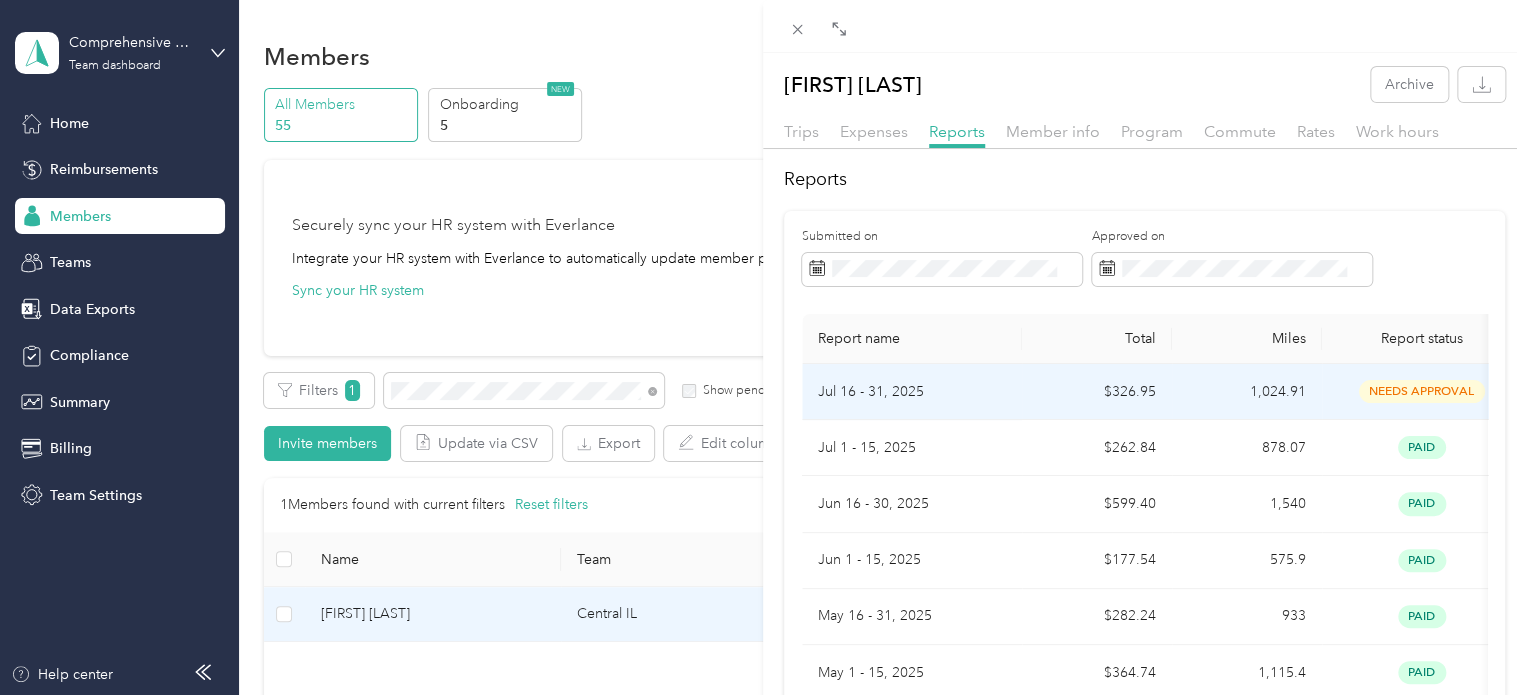click on "Jul 16 - 31, 2025" at bounding box center (912, 392) 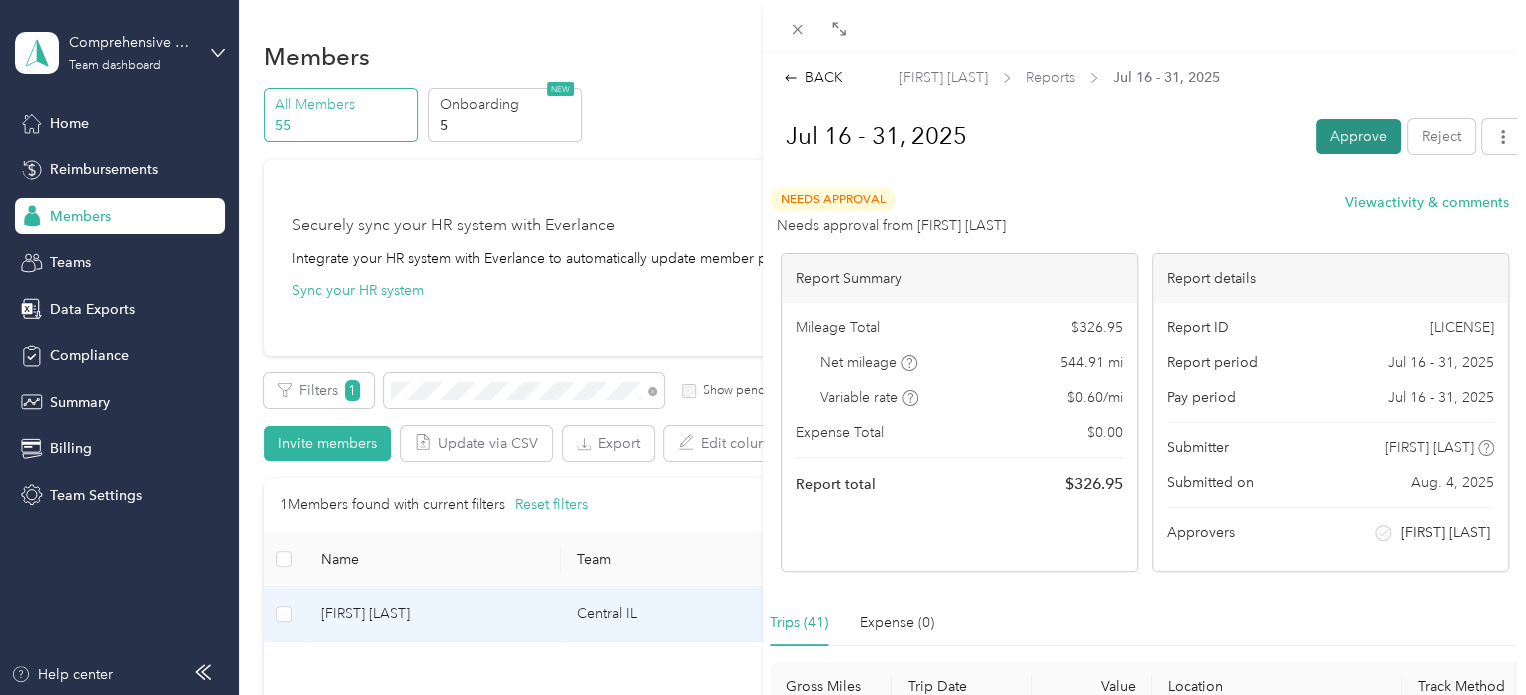 click on "Approve" at bounding box center (1358, 136) 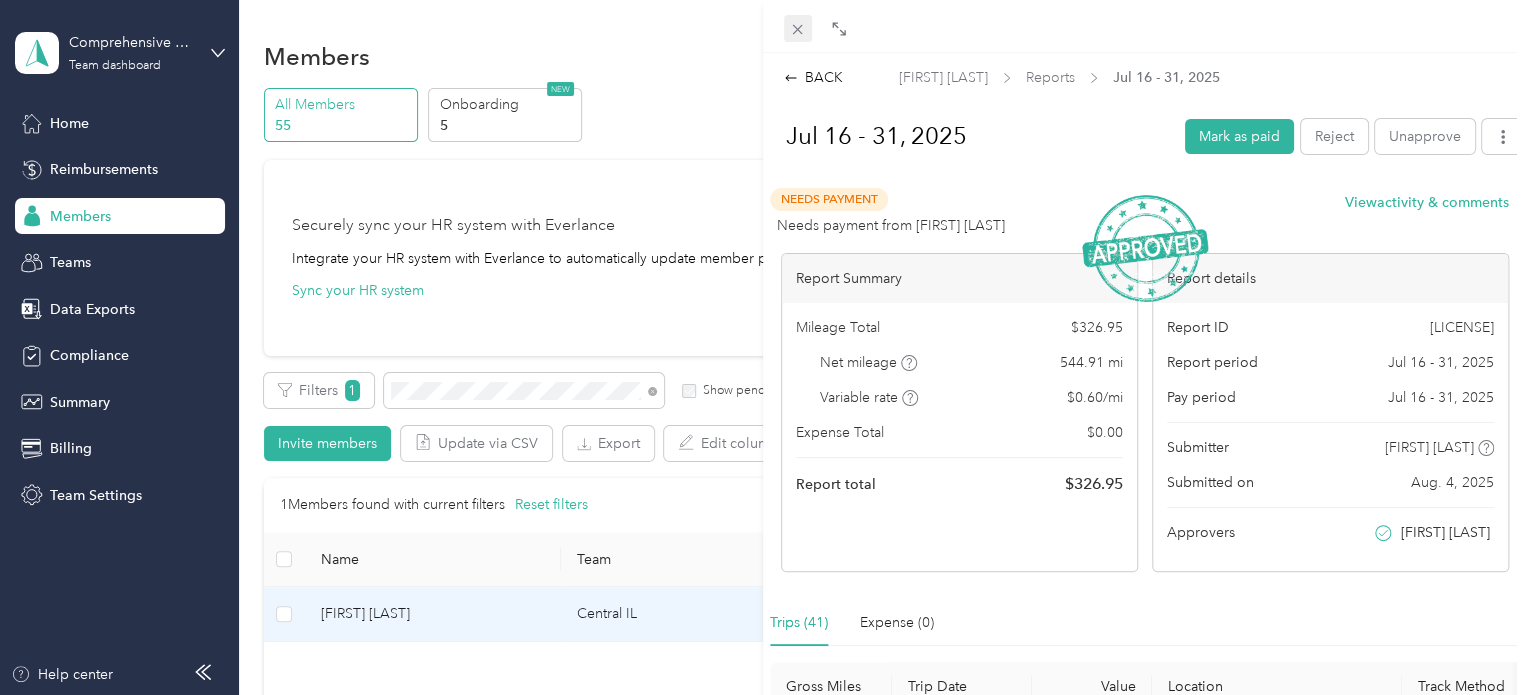 click 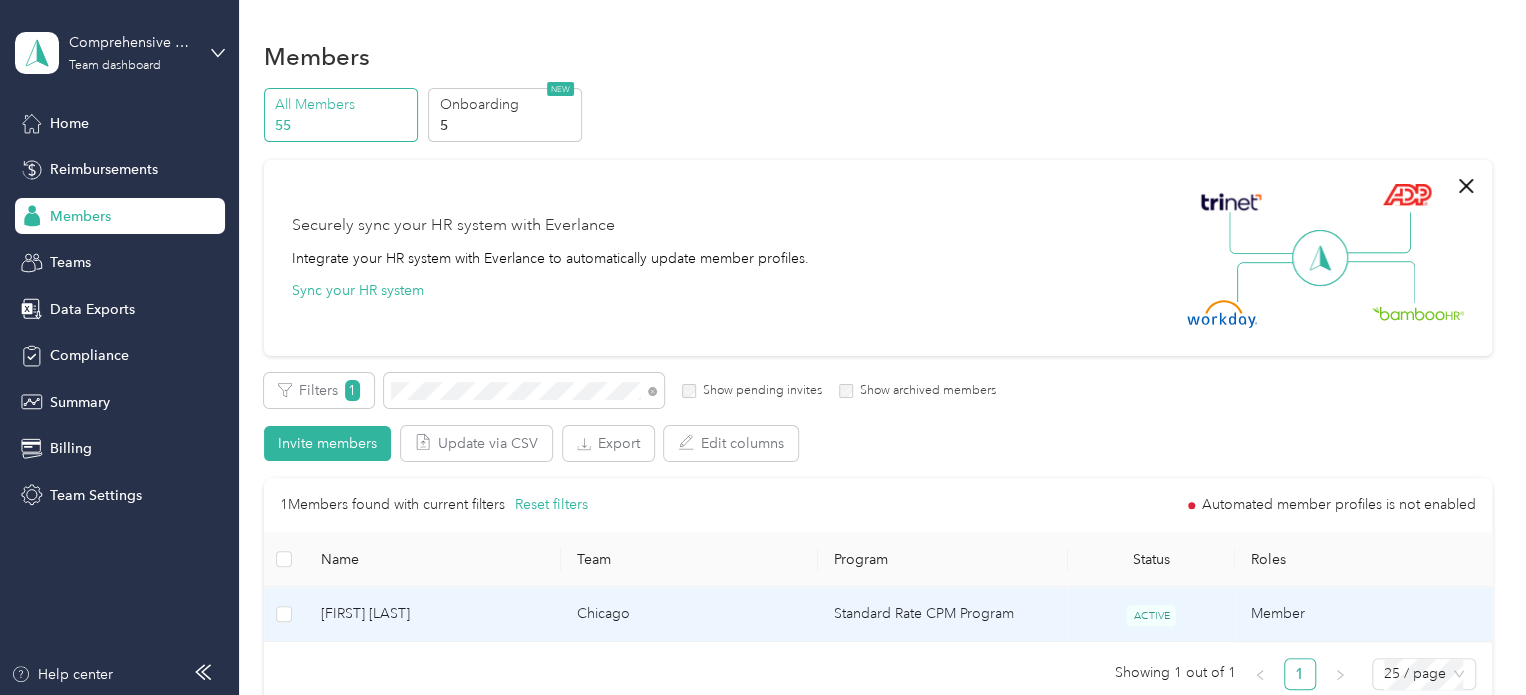 click on "Rhona Chick" at bounding box center (433, 614) 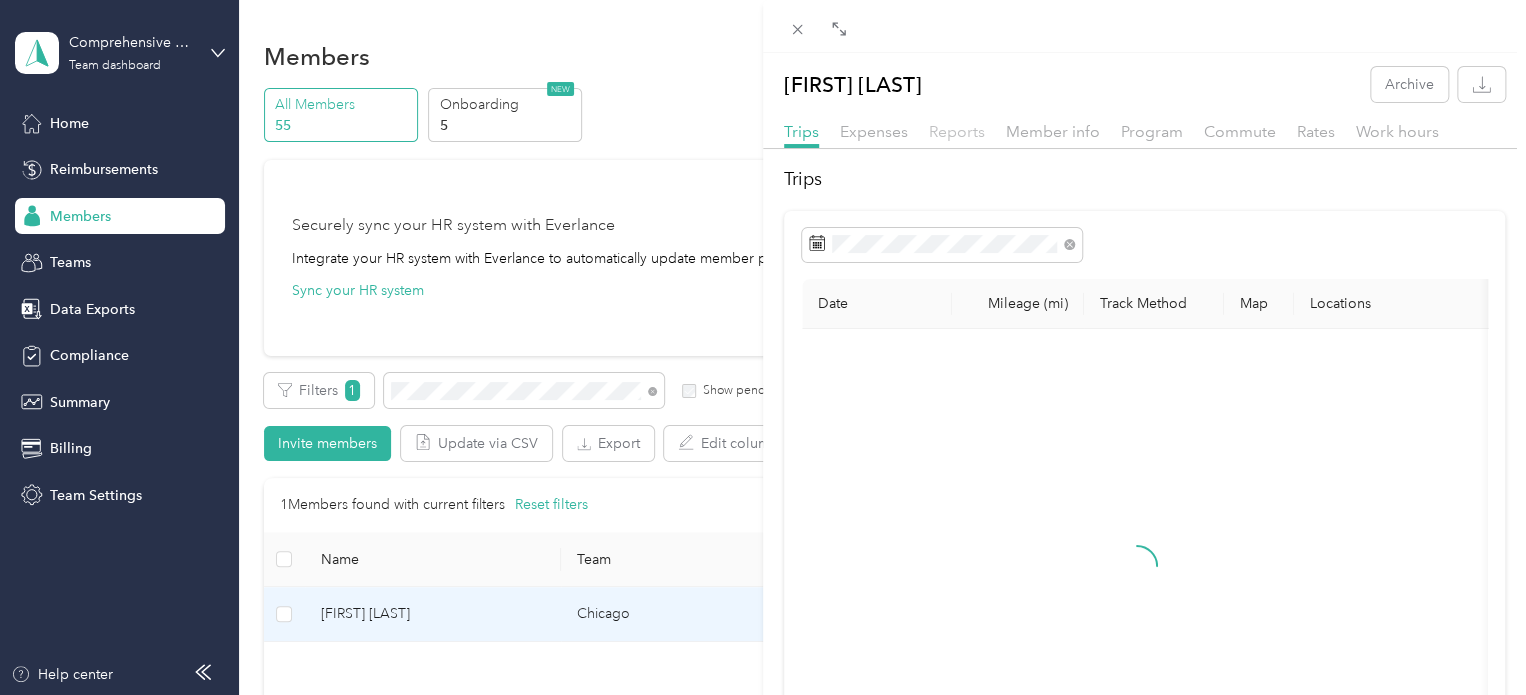 click on "Reports" at bounding box center [957, 131] 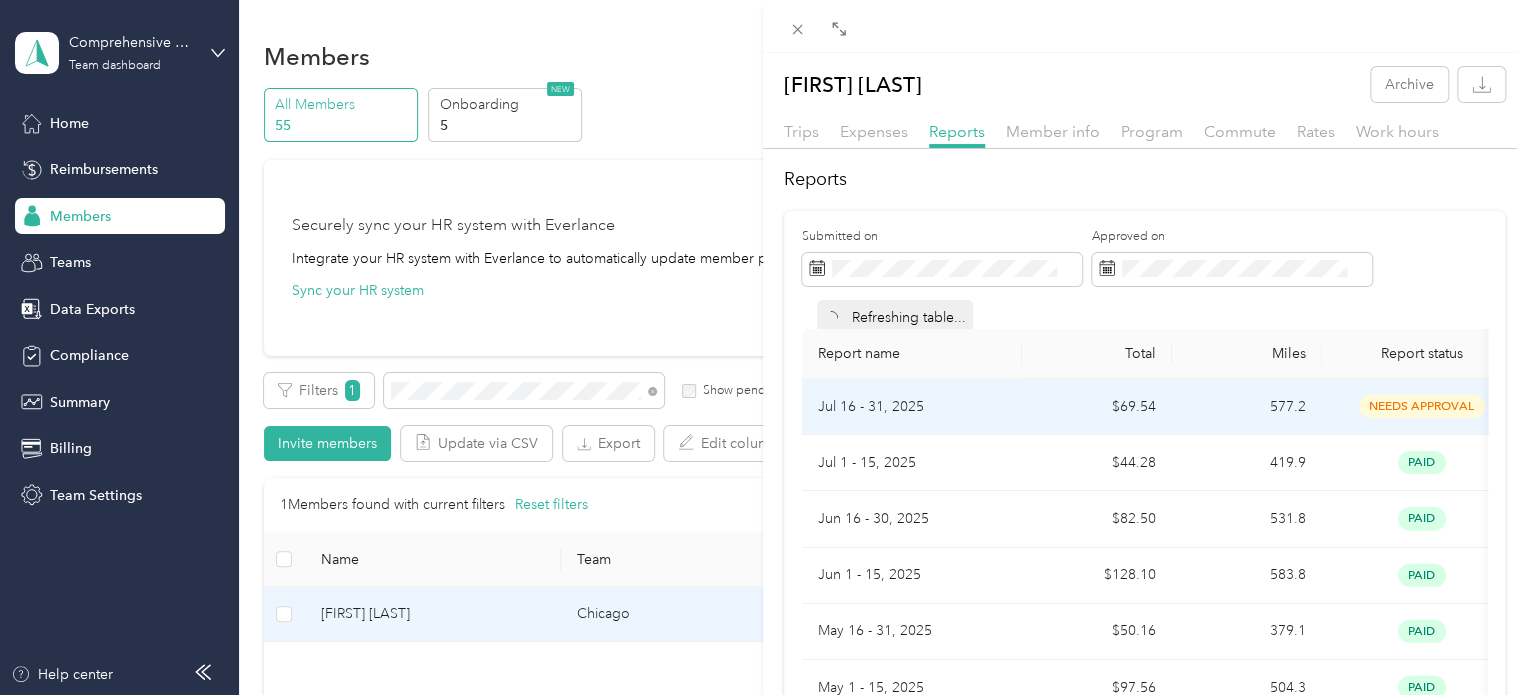 click on "Jul 16 - 31, 2025" at bounding box center [912, 407] 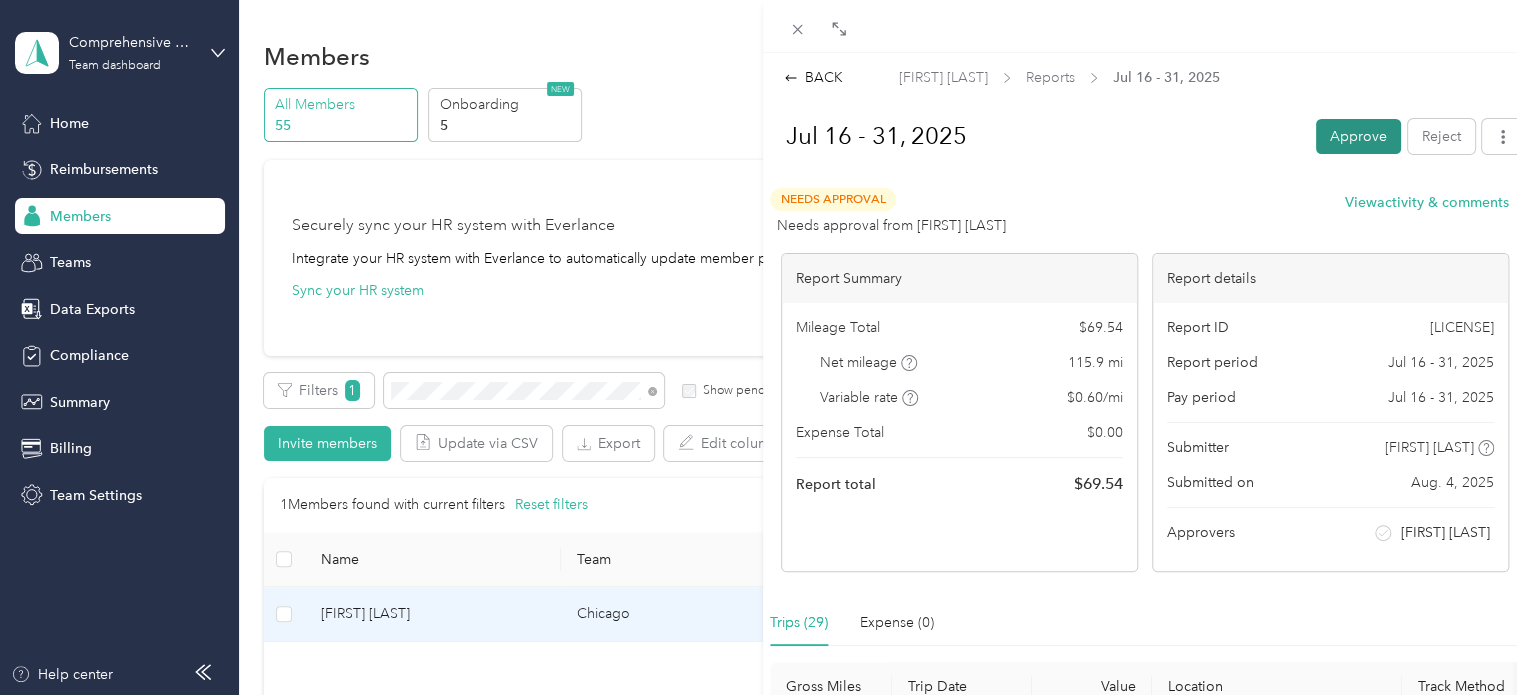 click on "Approve" at bounding box center [1358, 136] 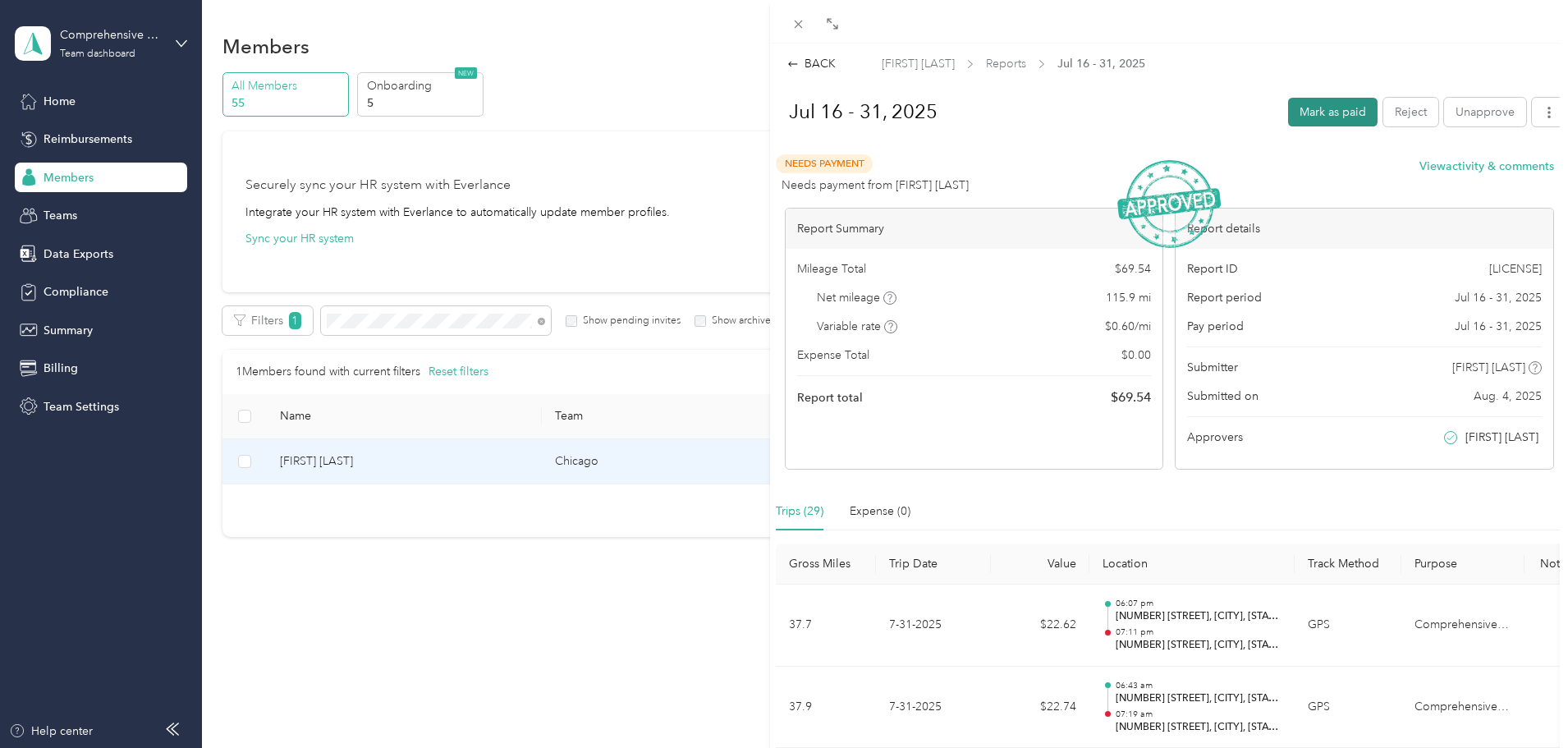 click on "Mark as paid" at bounding box center (1332, 112) 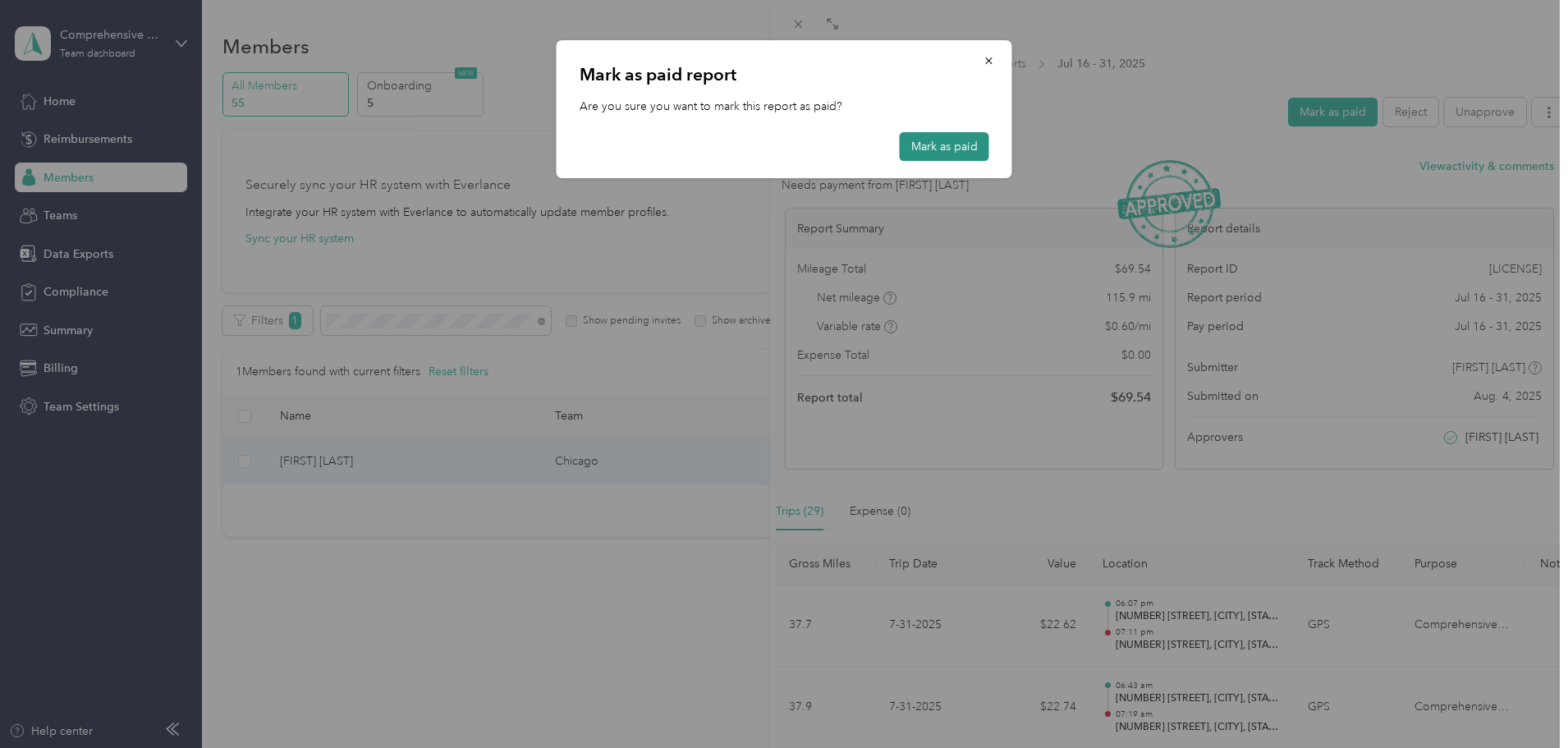 click on "Mark as paid" at bounding box center [944, 146] 